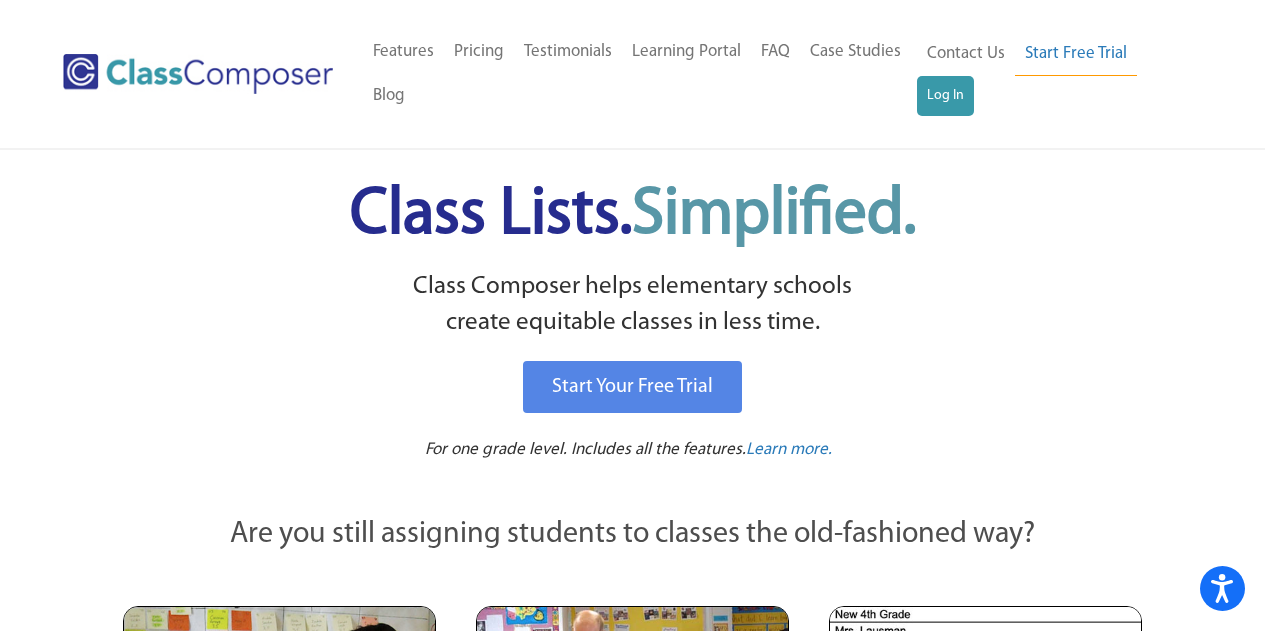 scroll, scrollTop: 0, scrollLeft: 0, axis: both 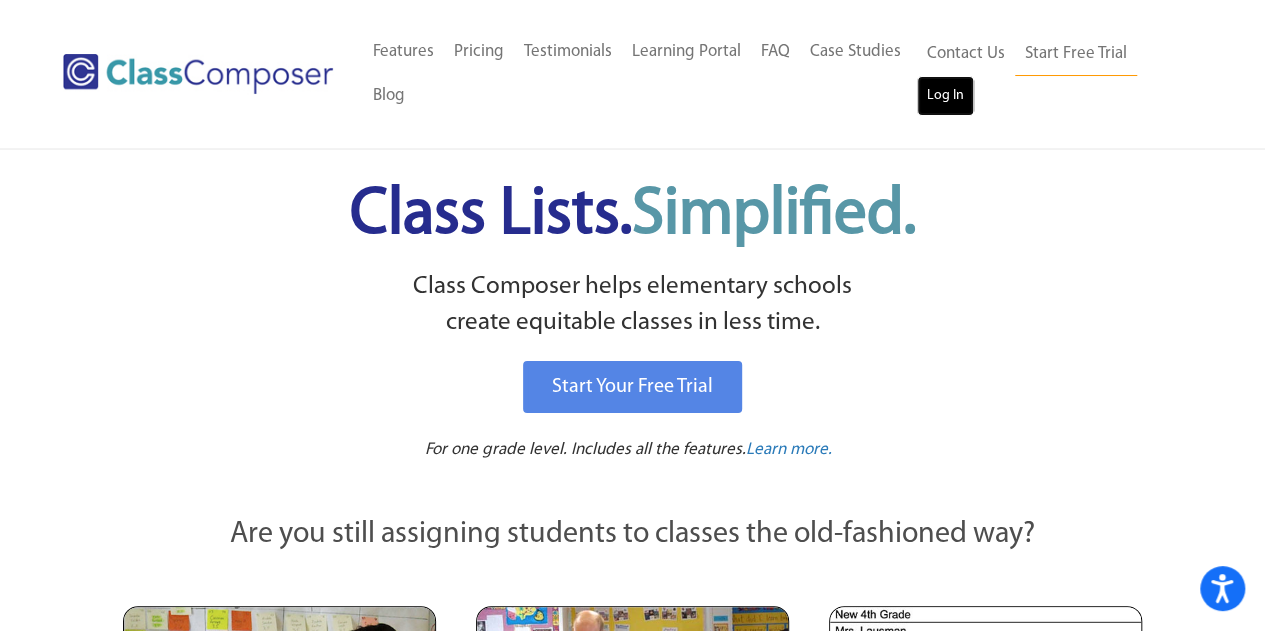 click on "Log In" at bounding box center [945, 96] 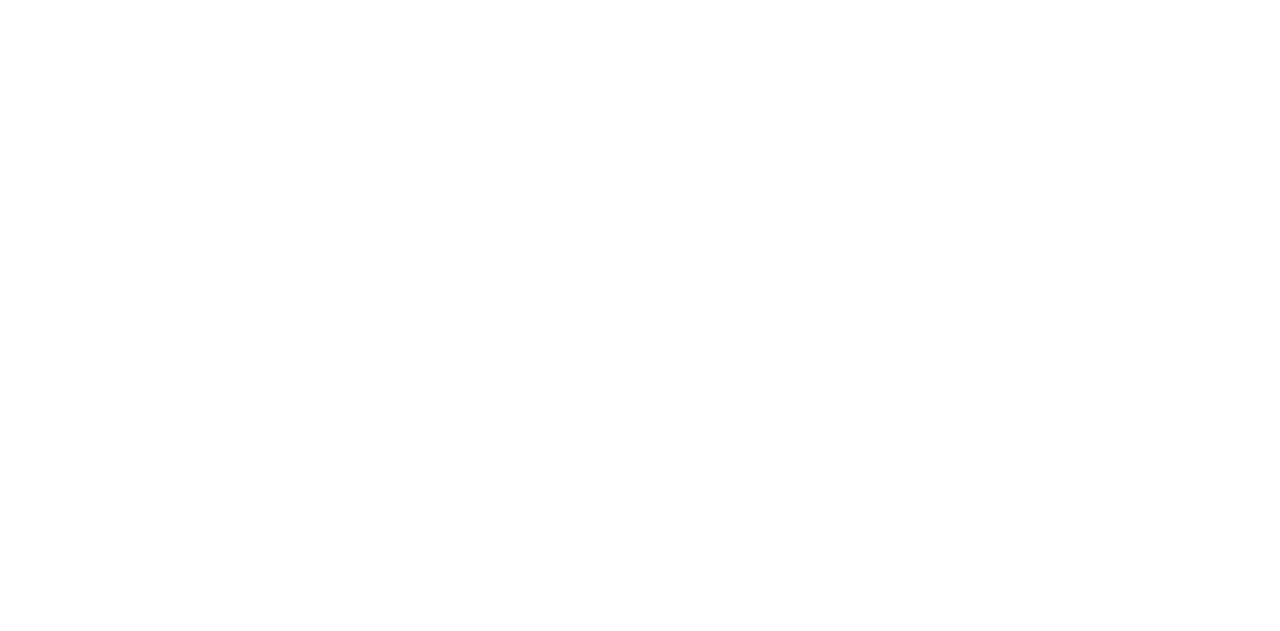 scroll, scrollTop: 0, scrollLeft: 0, axis: both 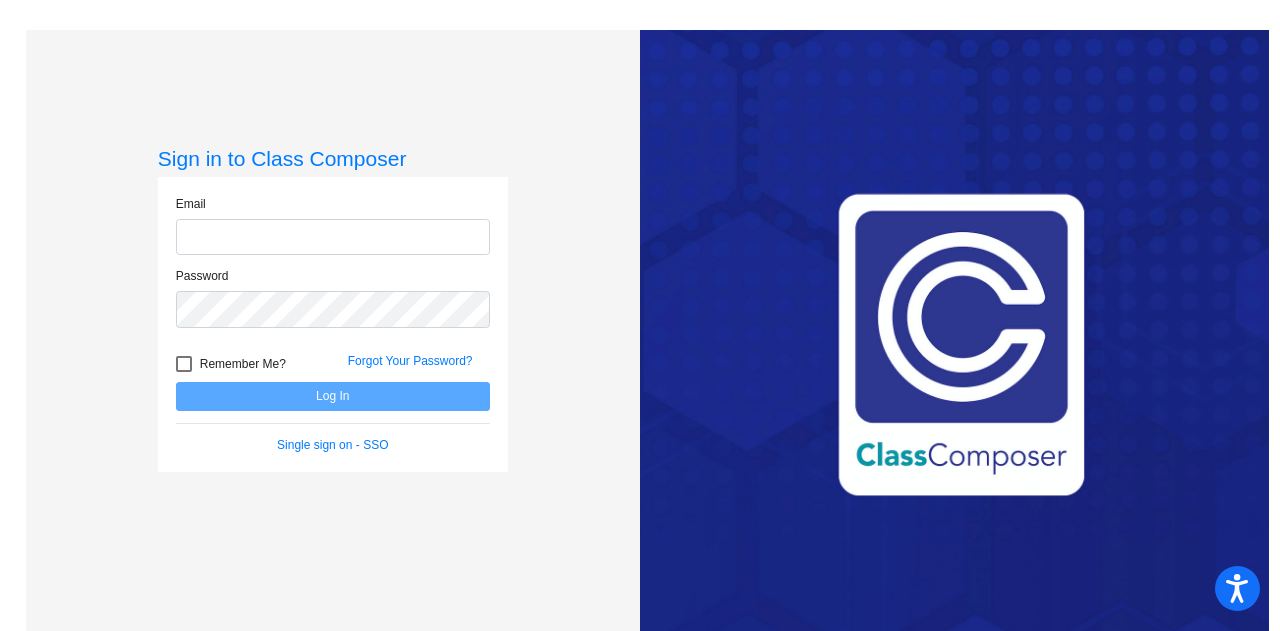 type on "[EMAIL]" 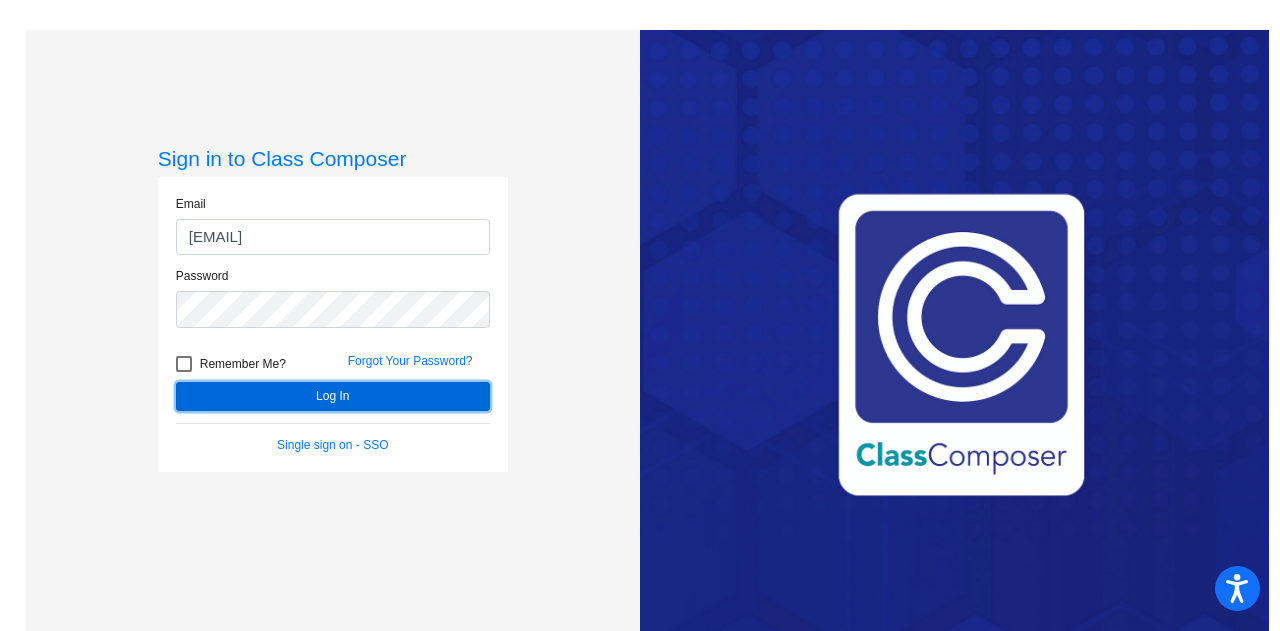 click on "Log In" 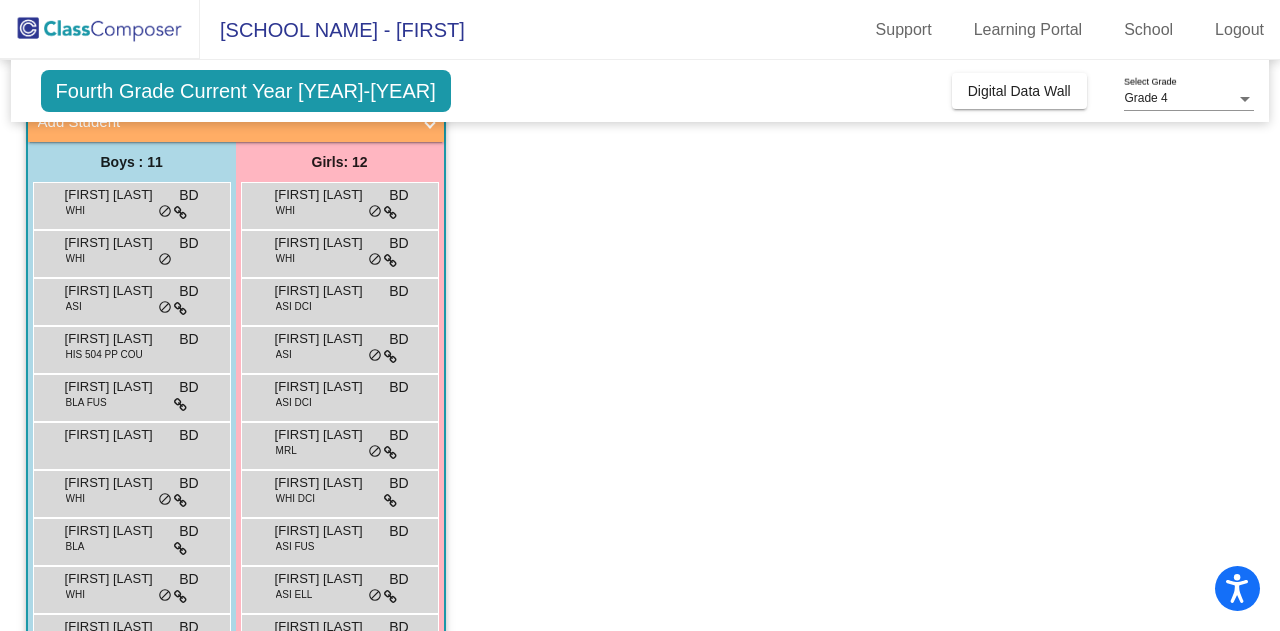 scroll, scrollTop: 0, scrollLeft: 0, axis: both 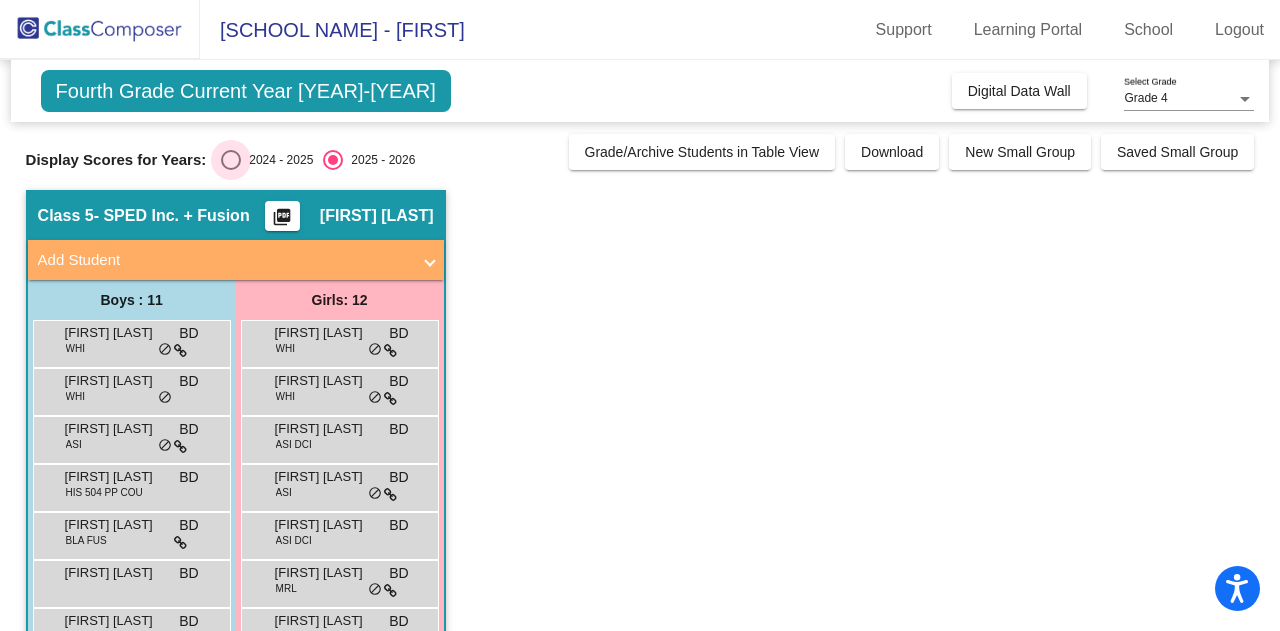 click on "2024 - 2025" at bounding box center (277, 160) 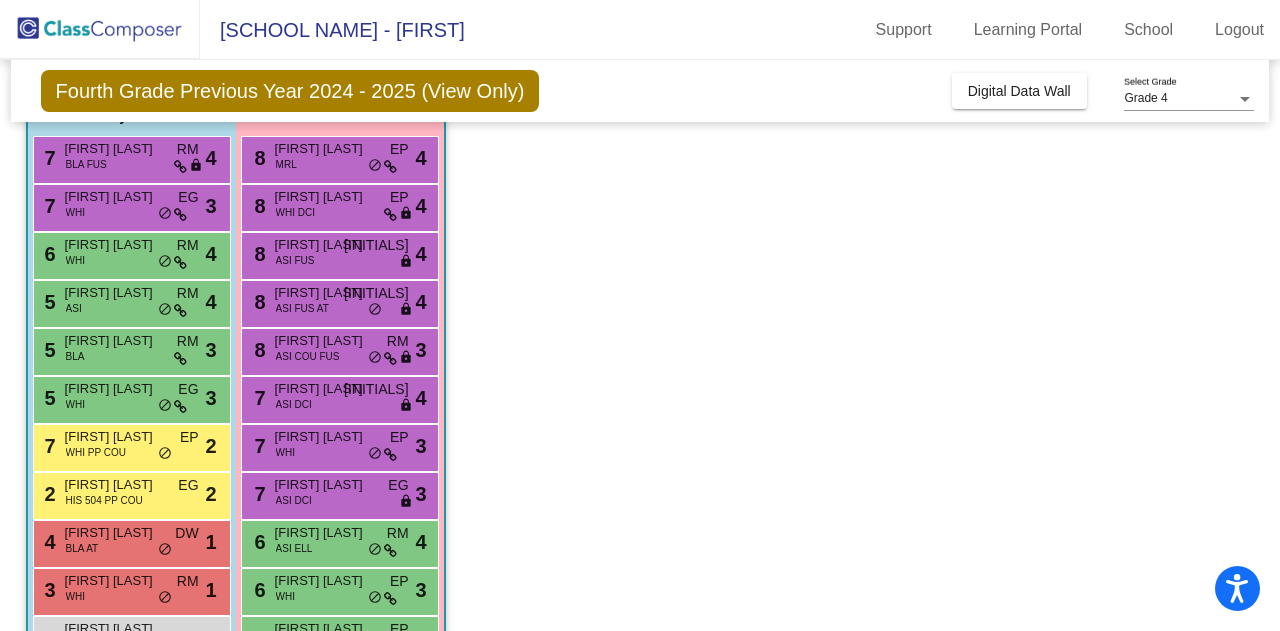 scroll, scrollTop: 186, scrollLeft: 0, axis: vertical 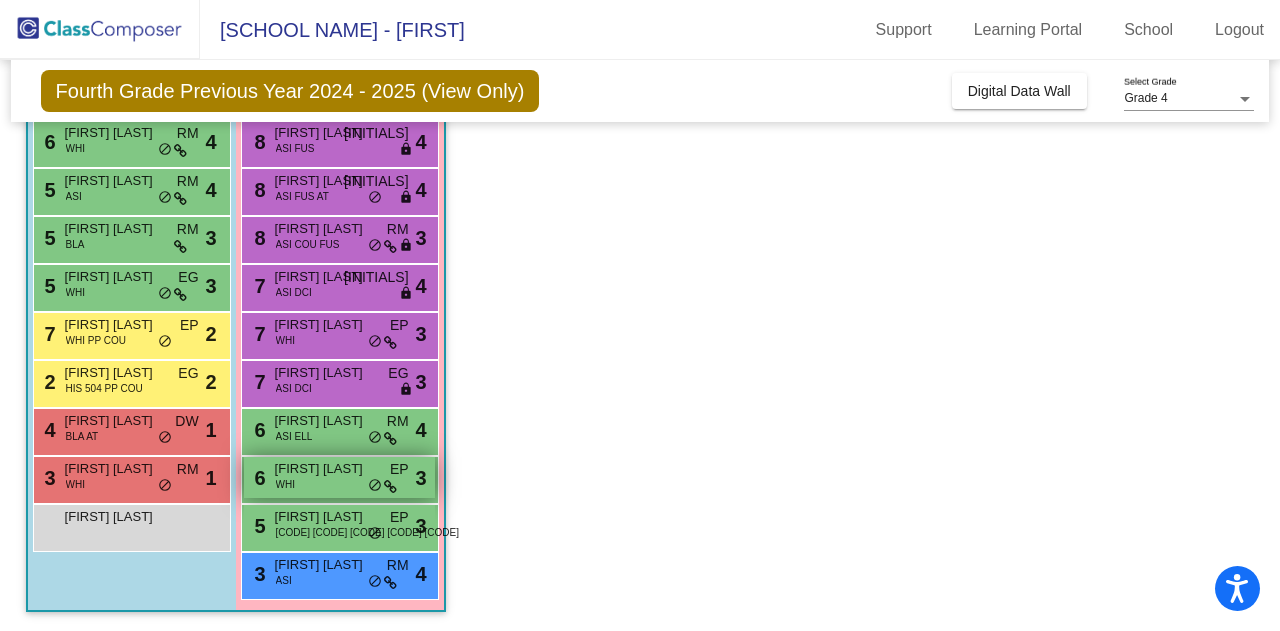 click on "[NUMBER] [FIRST] [CODE] [CODE] [CODE] [CODE] [CODE]" at bounding box center [339, 477] 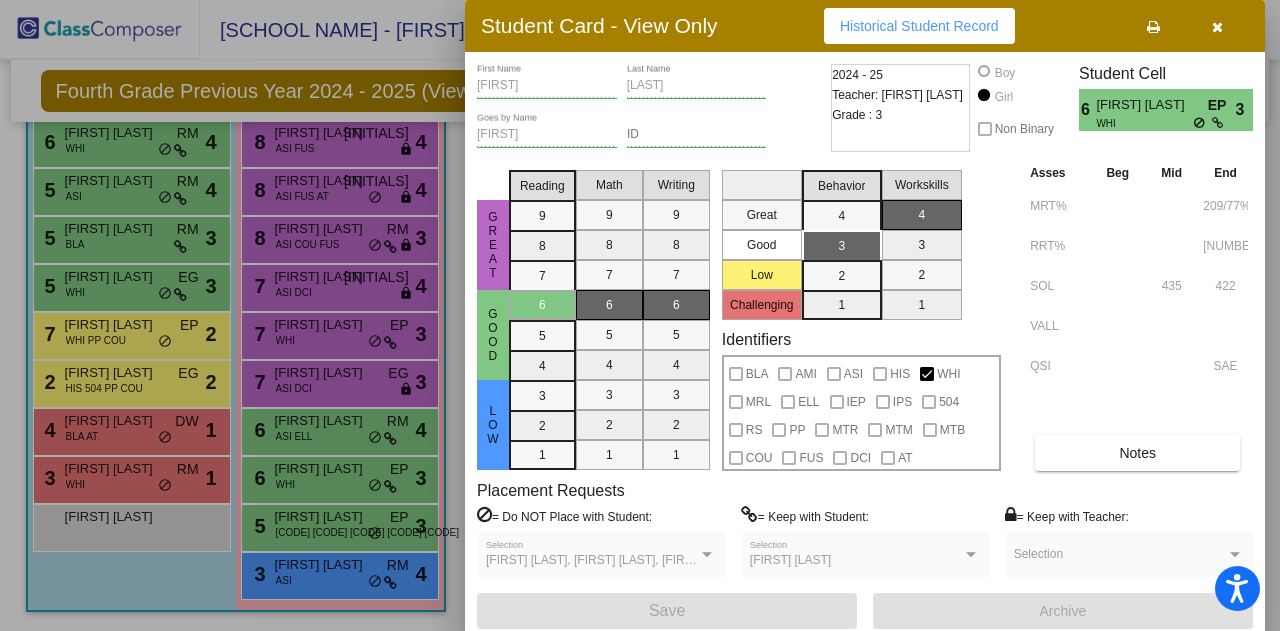 click at bounding box center [1217, 27] 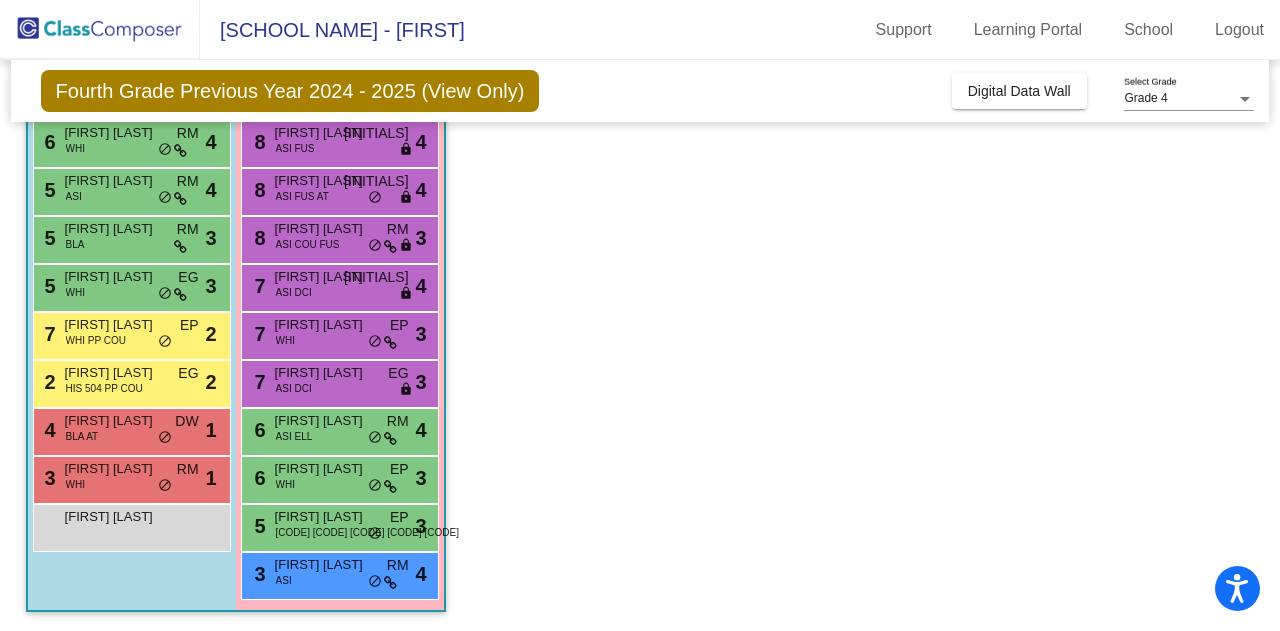 scroll, scrollTop: 262, scrollLeft: 0, axis: vertical 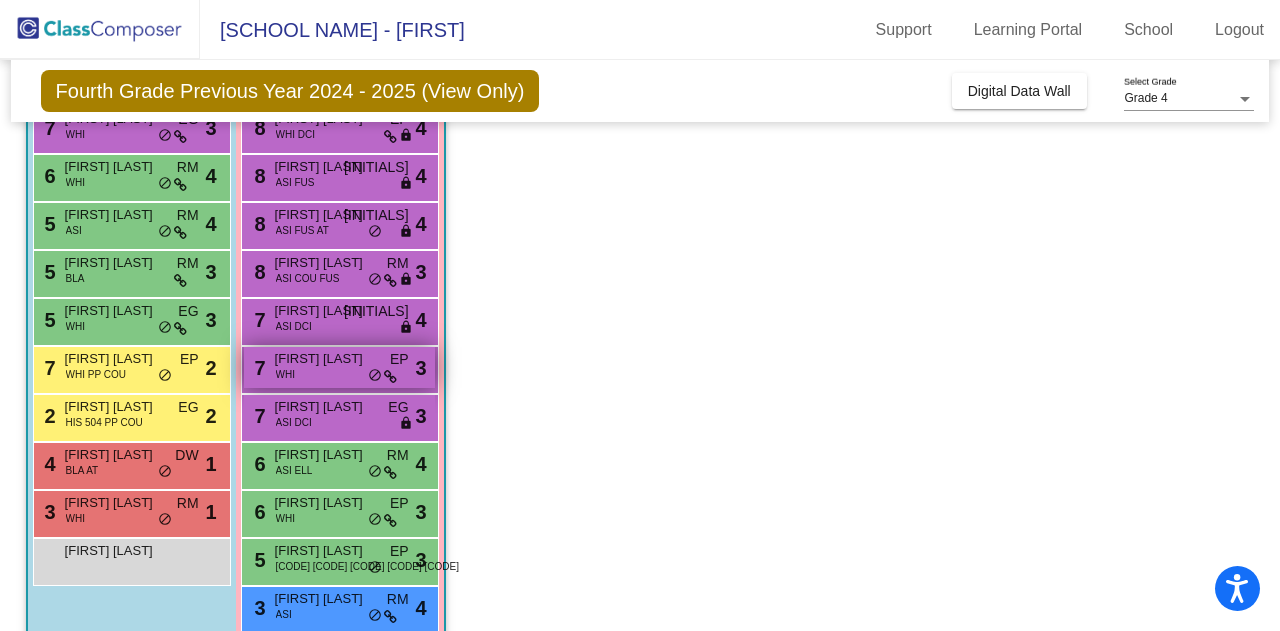 click on "[FIRST] [LAST]" at bounding box center (325, 359) 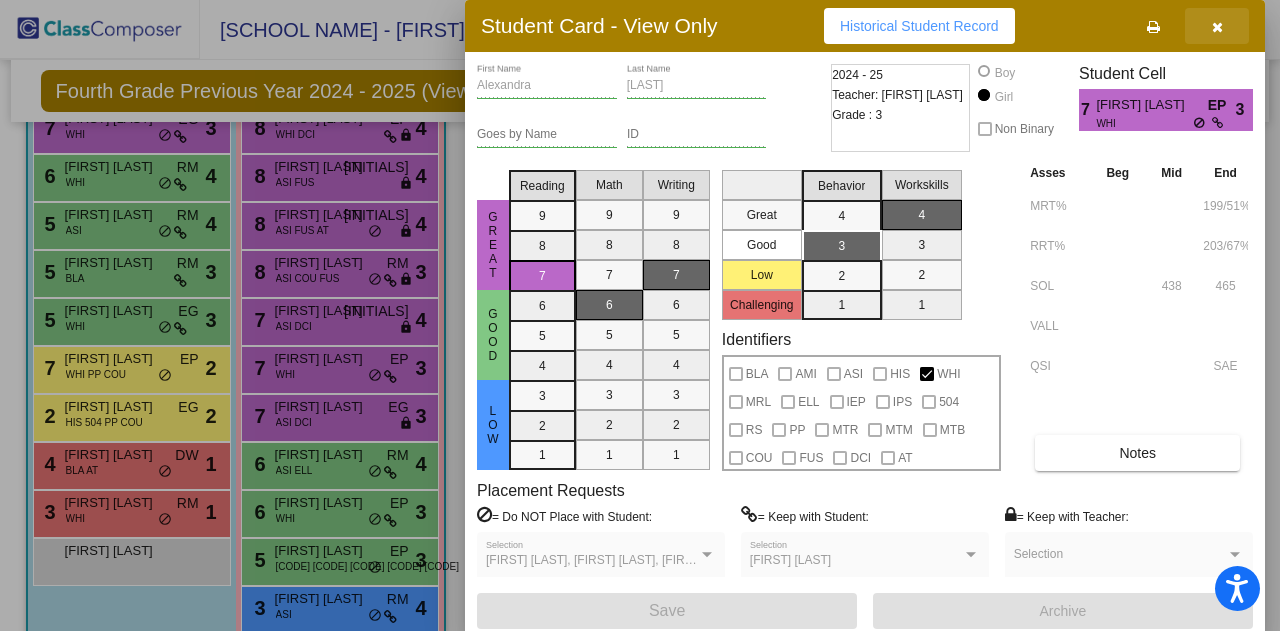 click at bounding box center [1217, 26] 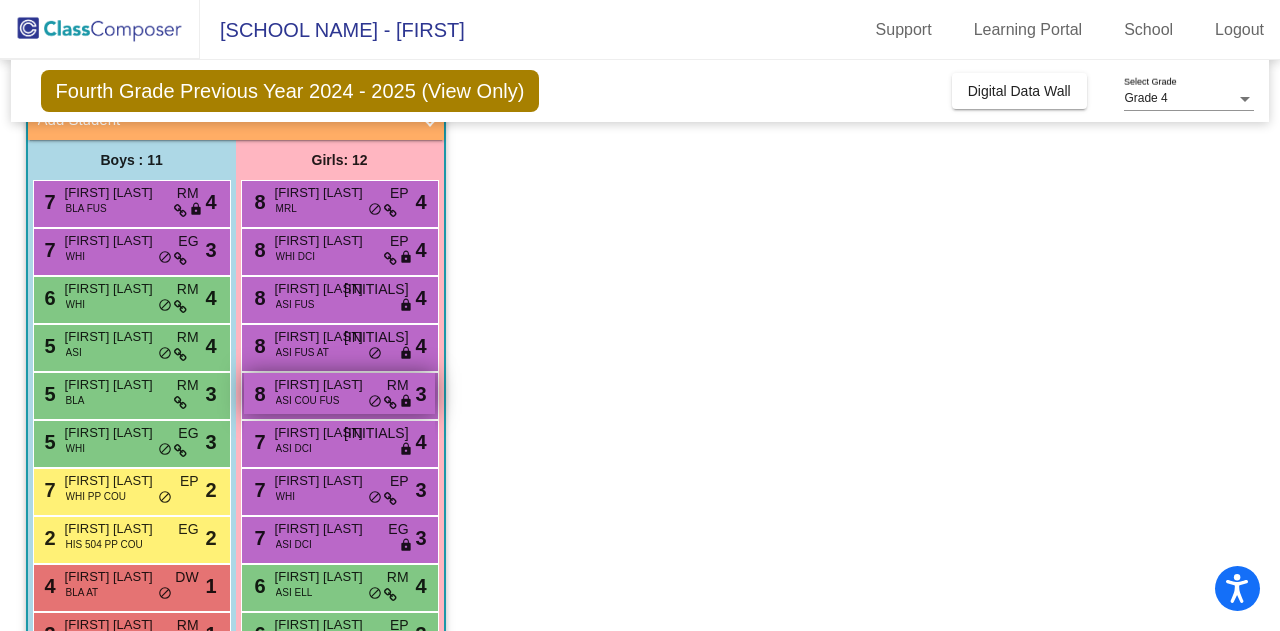 scroll, scrollTop: 140, scrollLeft: 0, axis: vertical 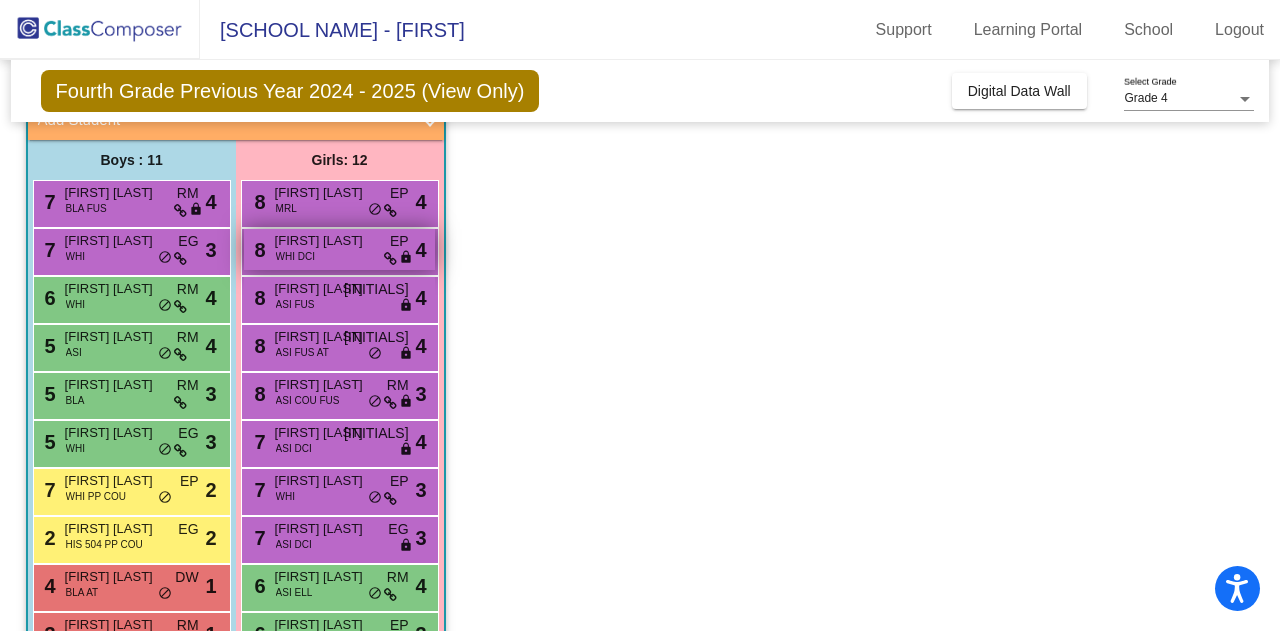 click on "[FIRST] [LAST]" at bounding box center (325, 241) 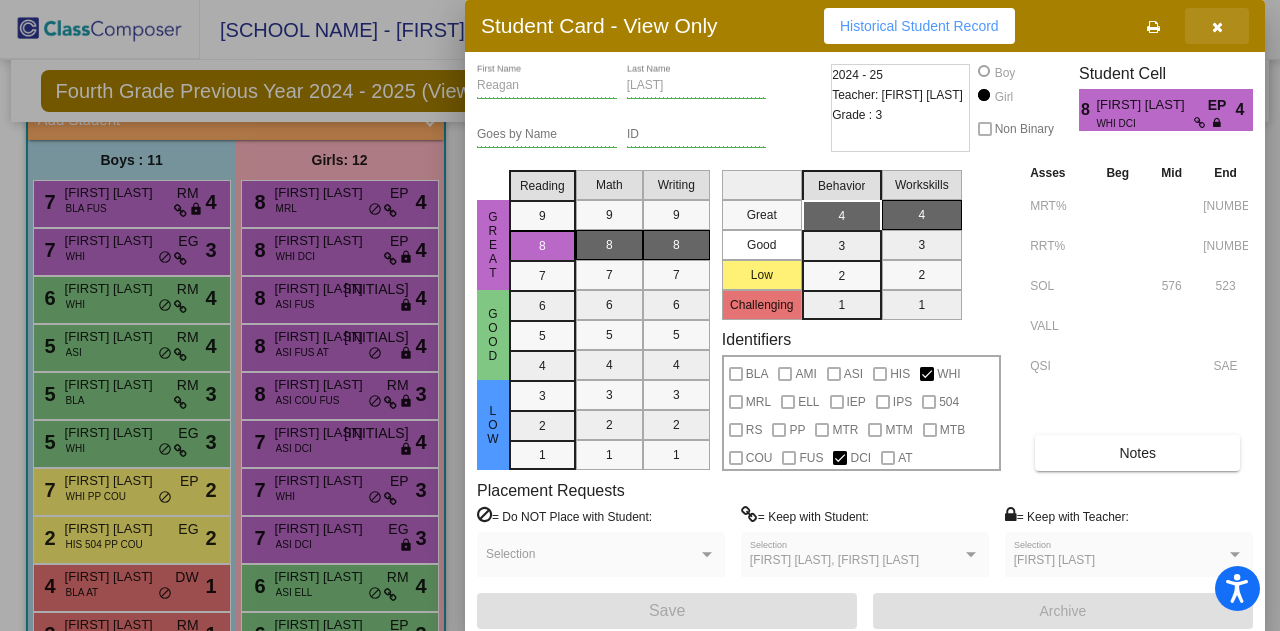 click at bounding box center [1217, 27] 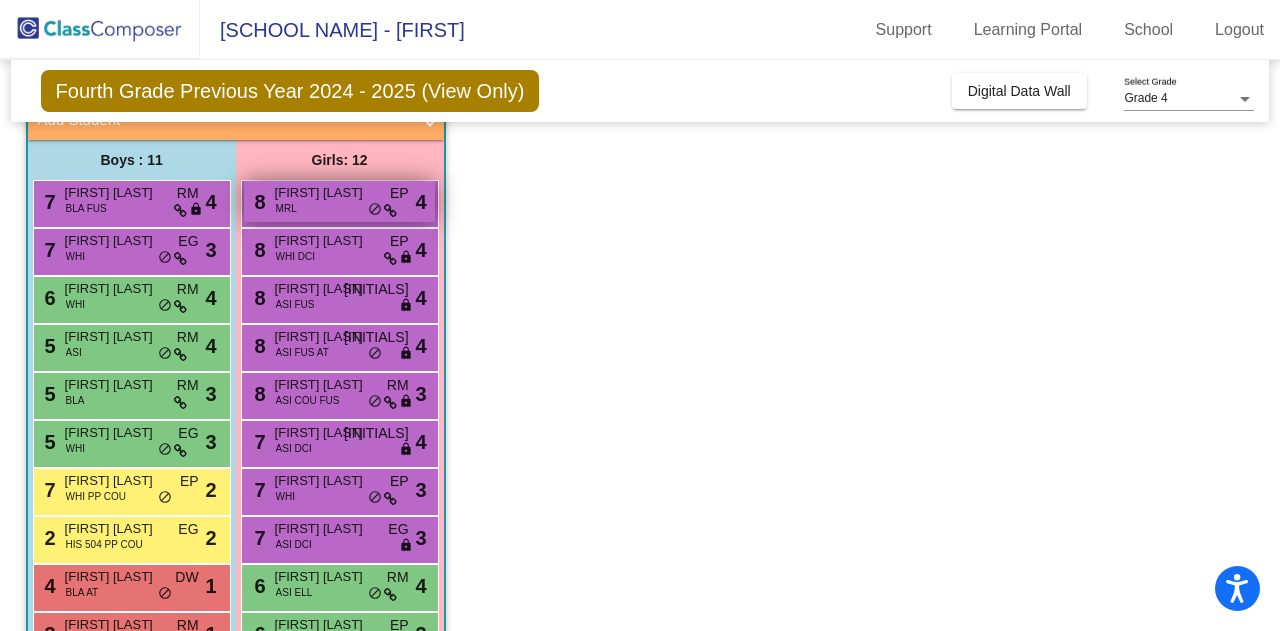 click on "[FIRST] [LAST]" at bounding box center [325, 193] 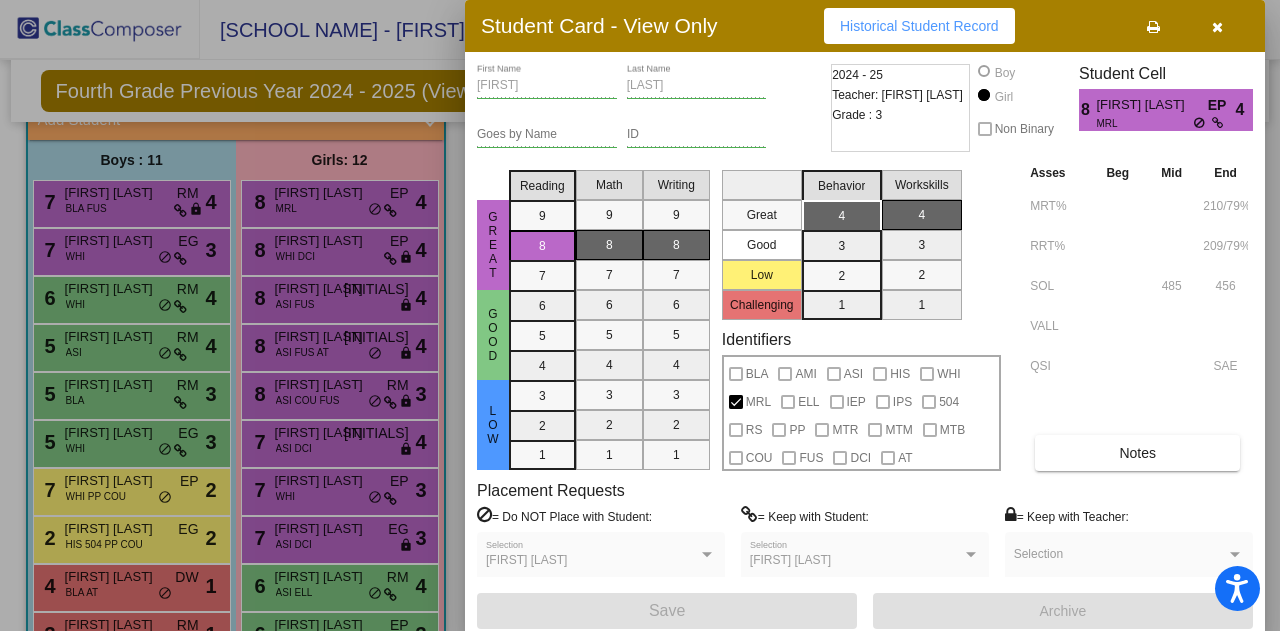 click at bounding box center (1217, 27) 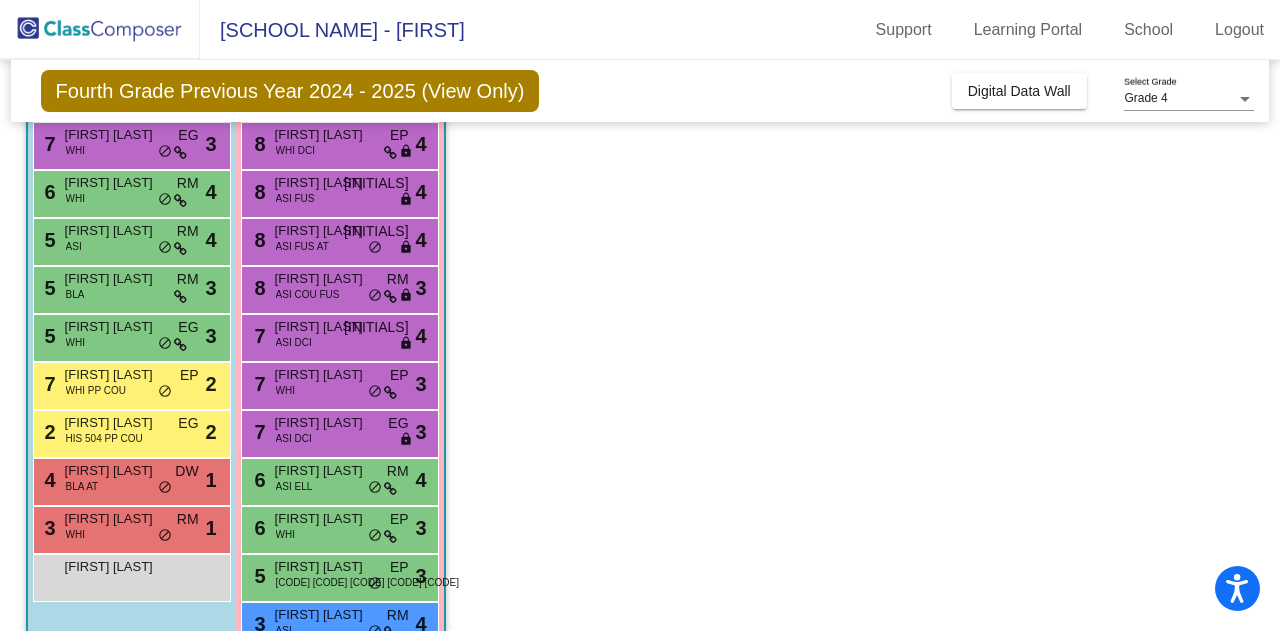 scroll, scrollTop: 296, scrollLeft: 0, axis: vertical 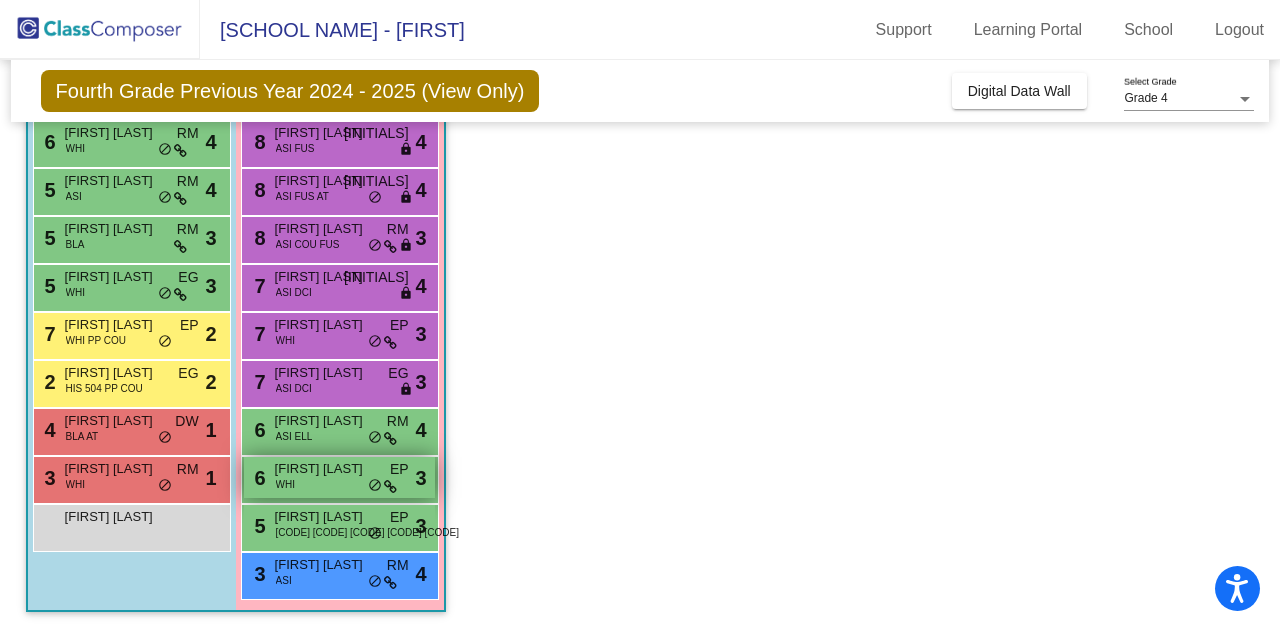 click on "[FIRST] [LAST]" at bounding box center [325, 469] 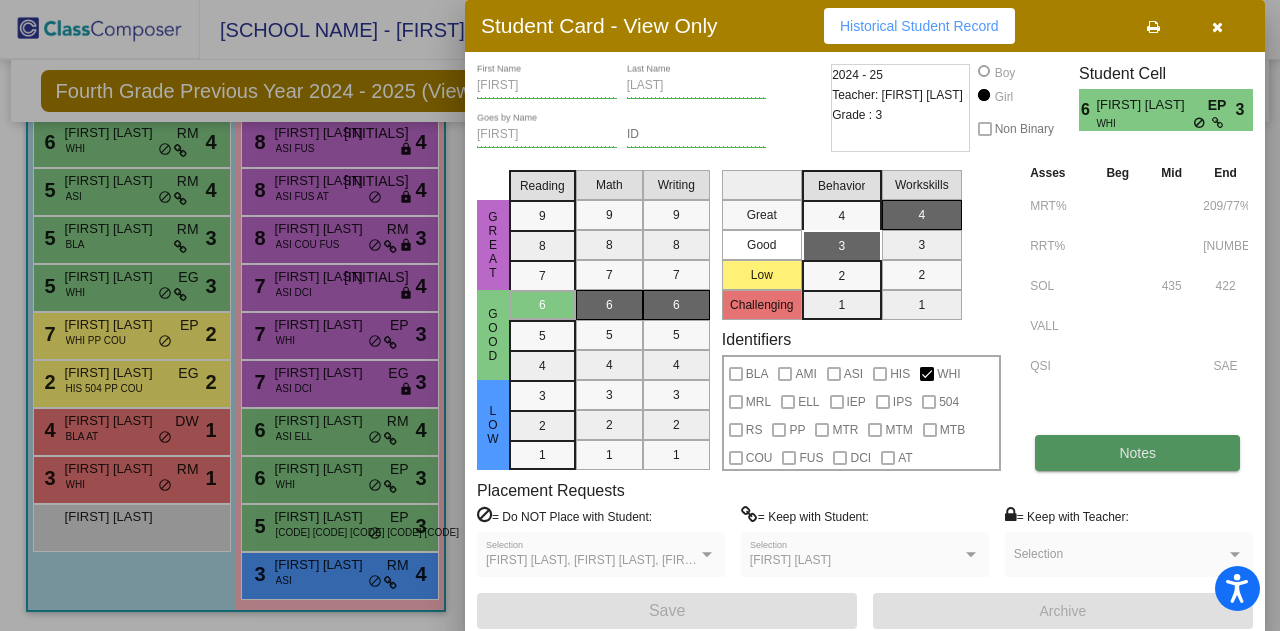 click on "Notes" at bounding box center [1137, 453] 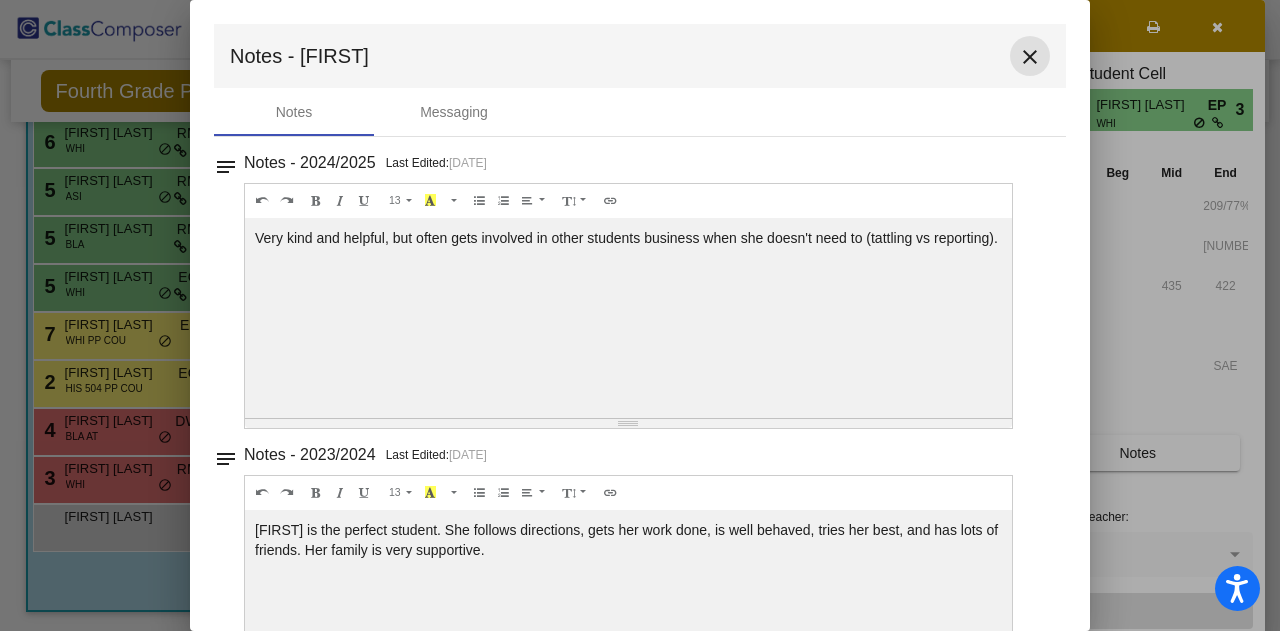 click on "close" at bounding box center [1030, 56] 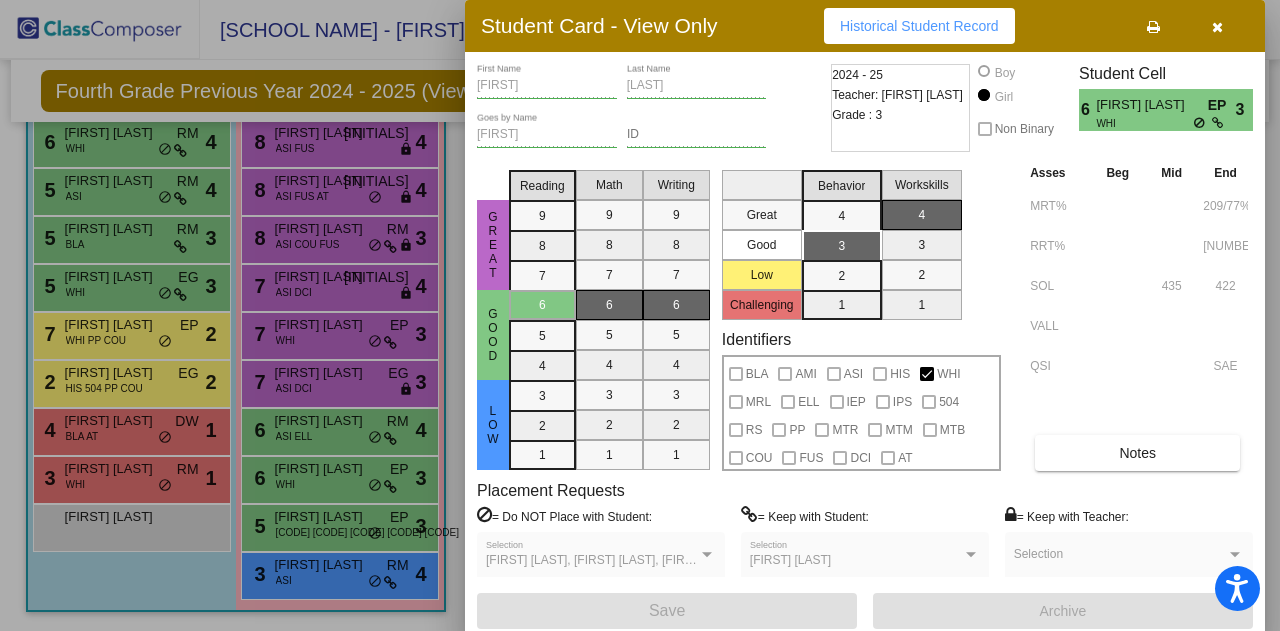 click at bounding box center (1217, 26) 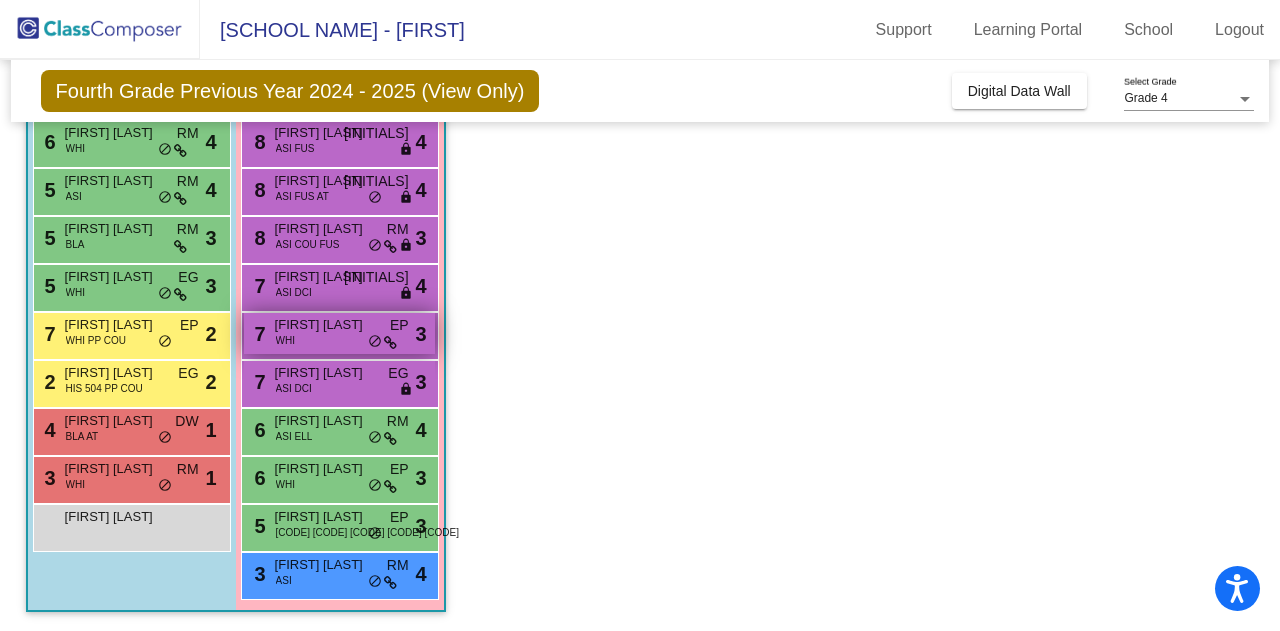 click on "[FIRST] [LAST]" at bounding box center (325, 325) 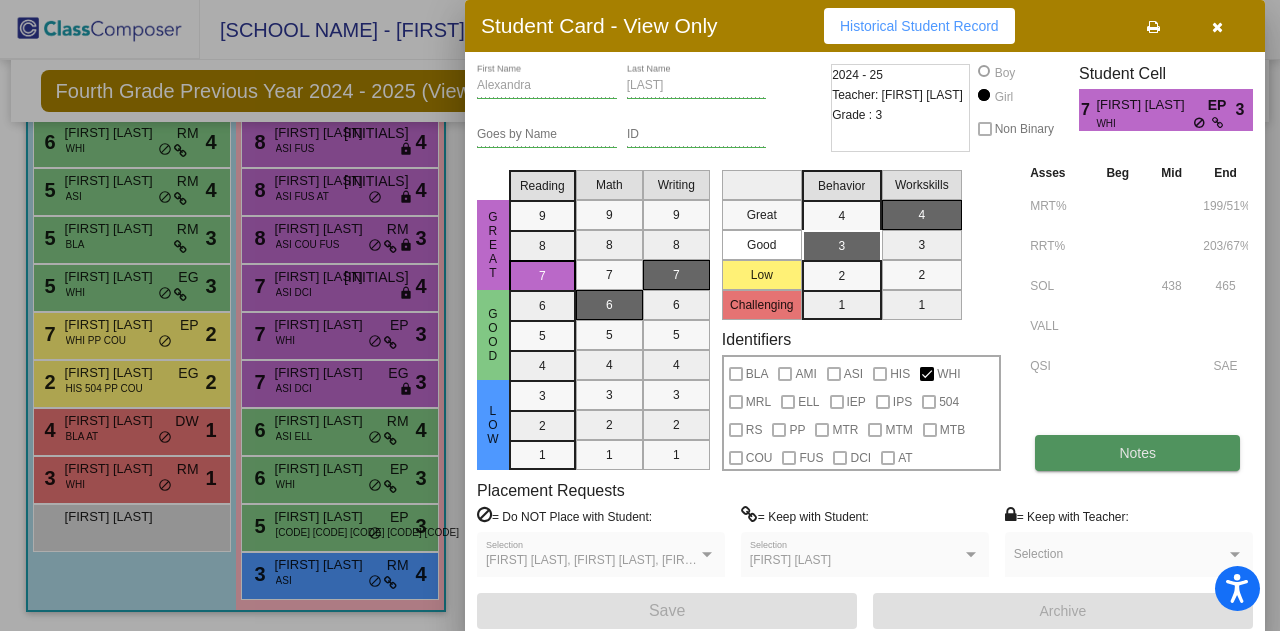 click on "Notes" at bounding box center (1137, 453) 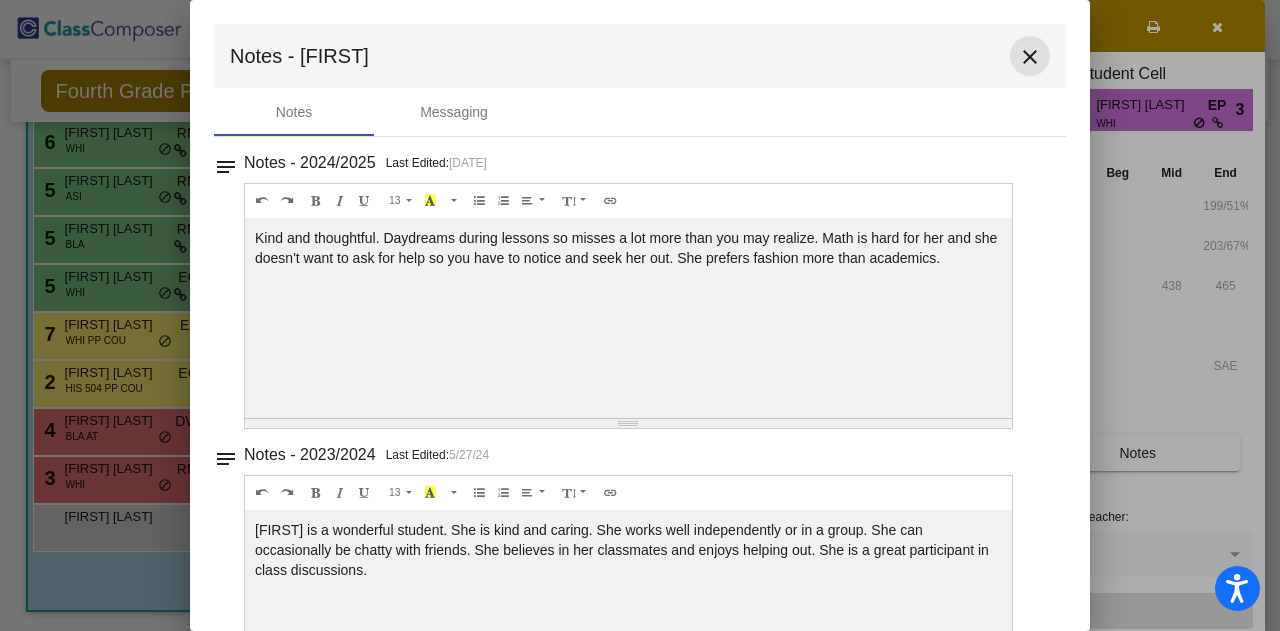 click on "close" at bounding box center (1030, 57) 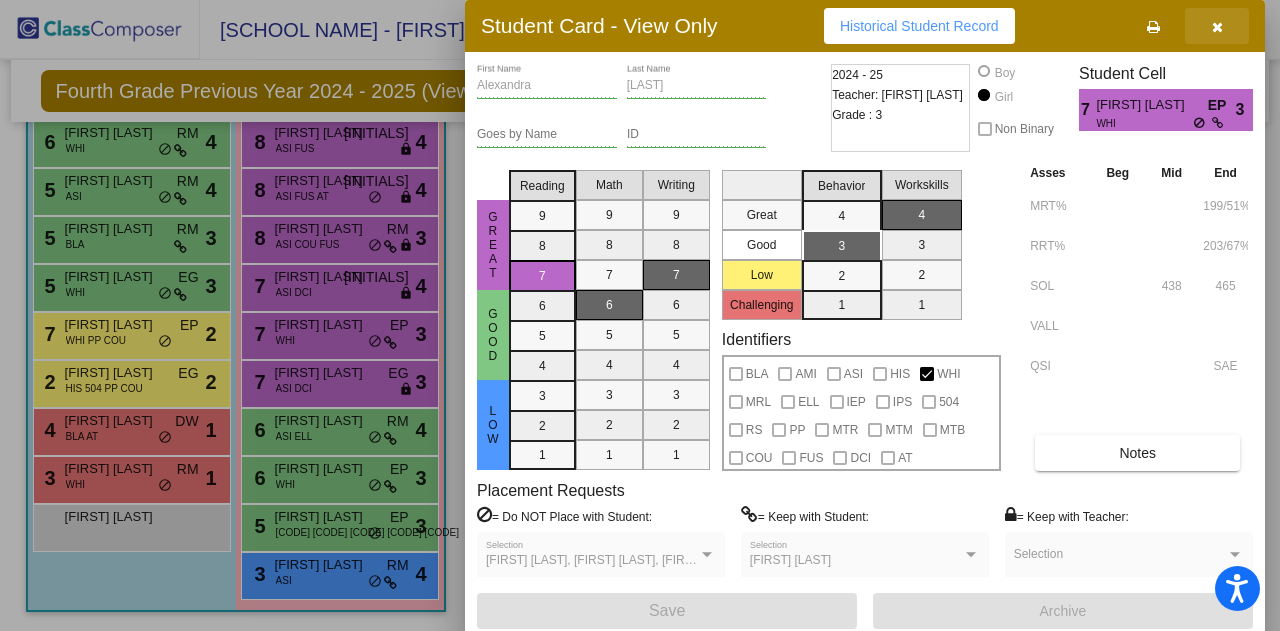 click at bounding box center (1217, 27) 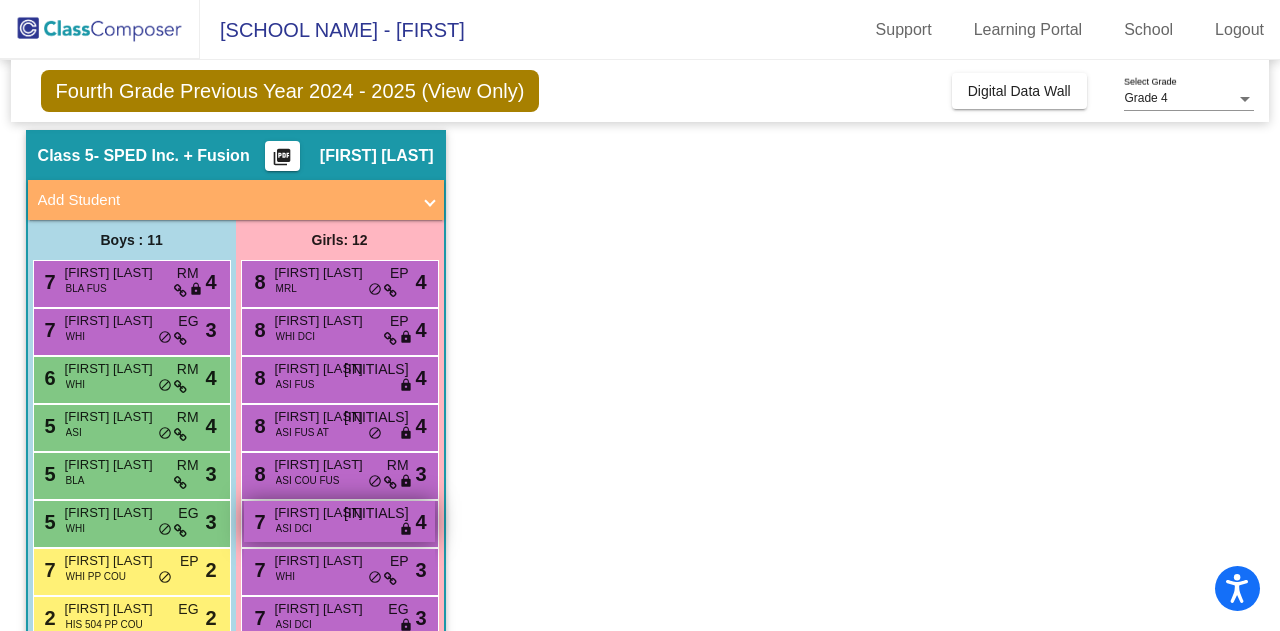 scroll, scrollTop: 56, scrollLeft: 0, axis: vertical 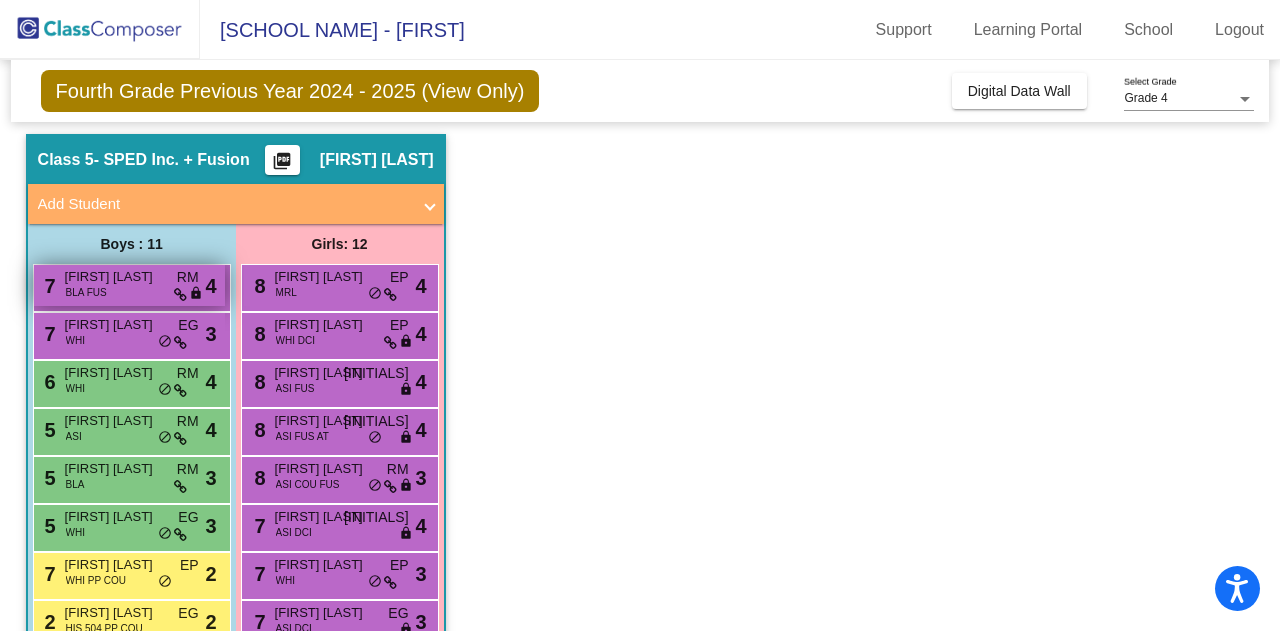 click on "[NUMBER] [FIRST] [CODE] [CODE] [CODE] [CODE] [CODE]" at bounding box center (129, 285) 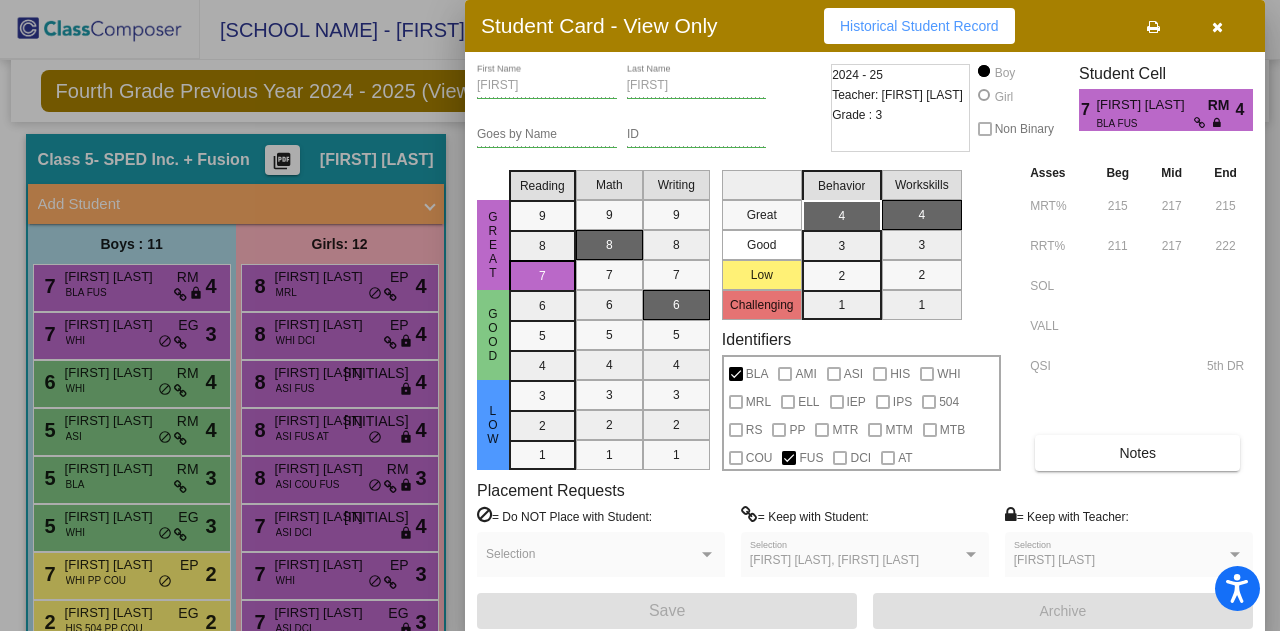 click at bounding box center (1217, 27) 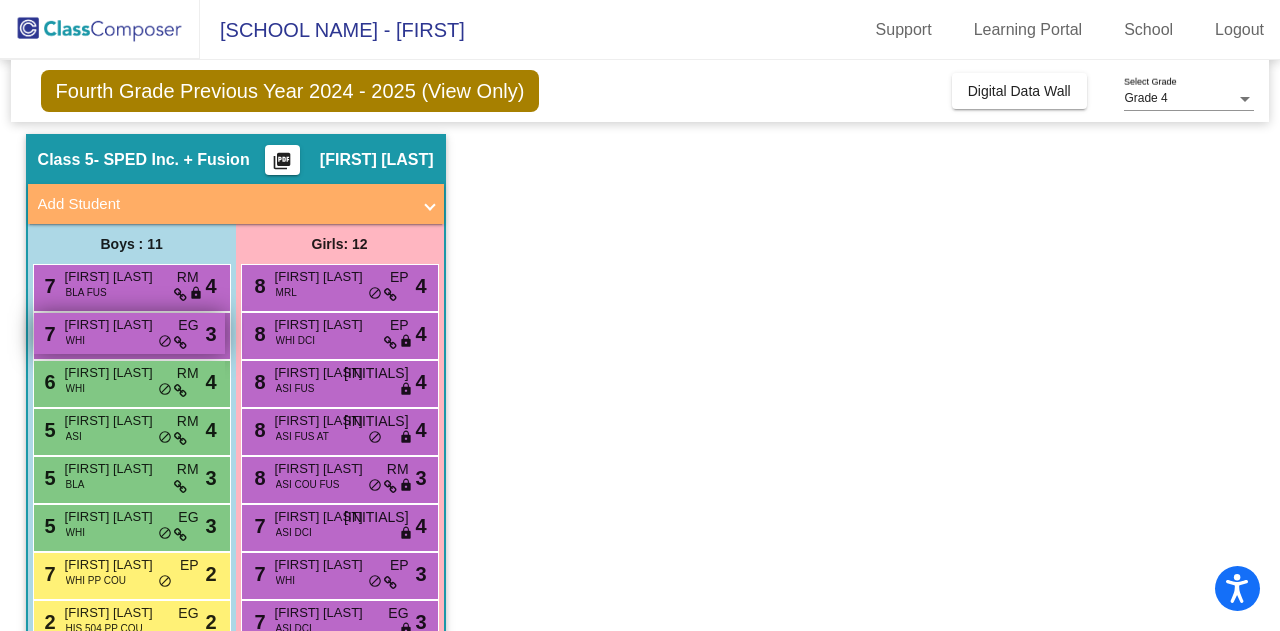 click on "[NUMBER] [FIRST] [LAST] [CODE] [CODE] [CODE] [CODE] [CODE] [CODE]" at bounding box center [129, 333] 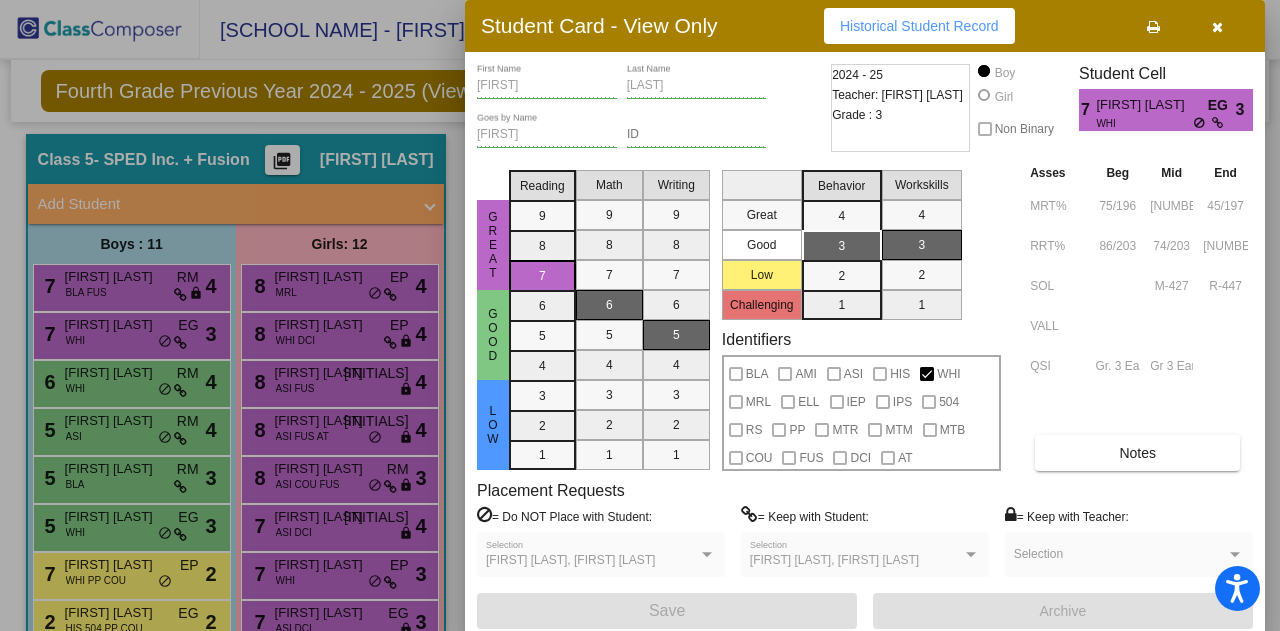 click at bounding box center [1217, 27] 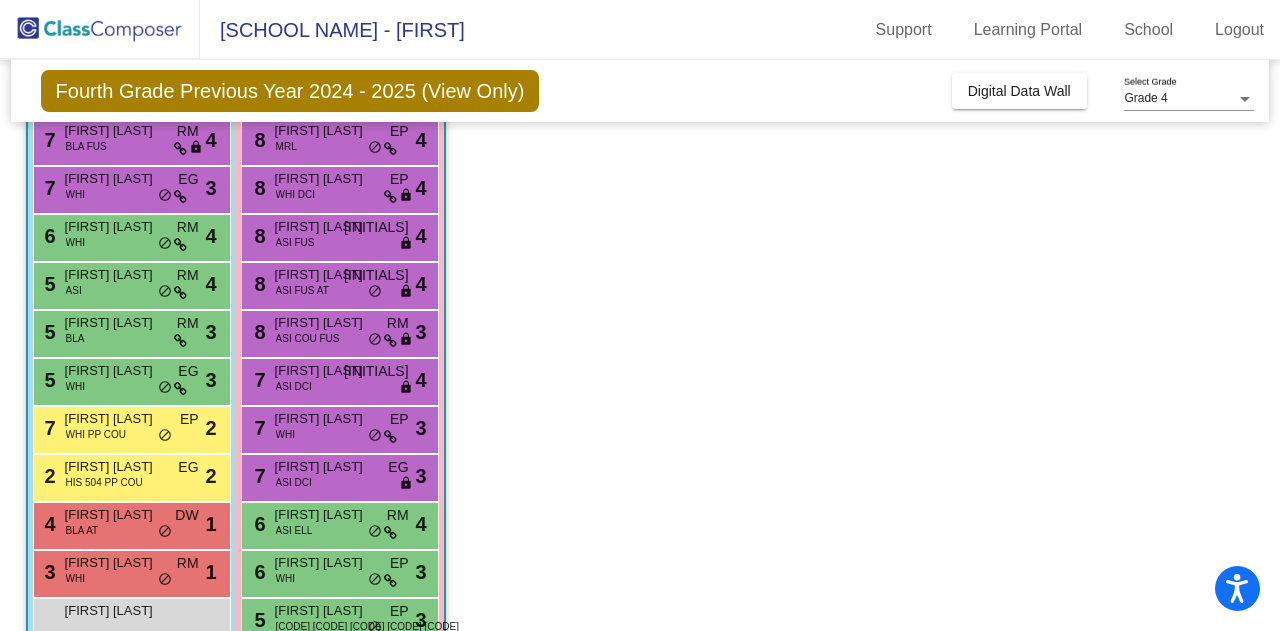 scroll, scrollTop: 196, scrollLeft: 0, axis: vertical 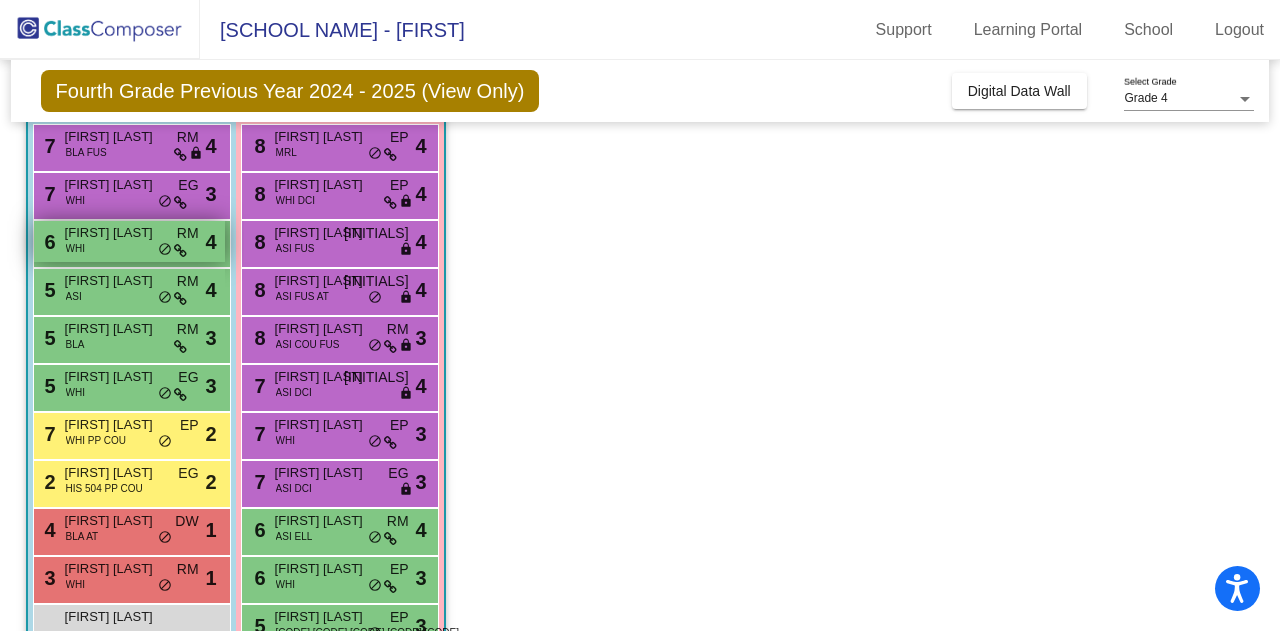 click on "WHI" at bounding box center (75, 248) 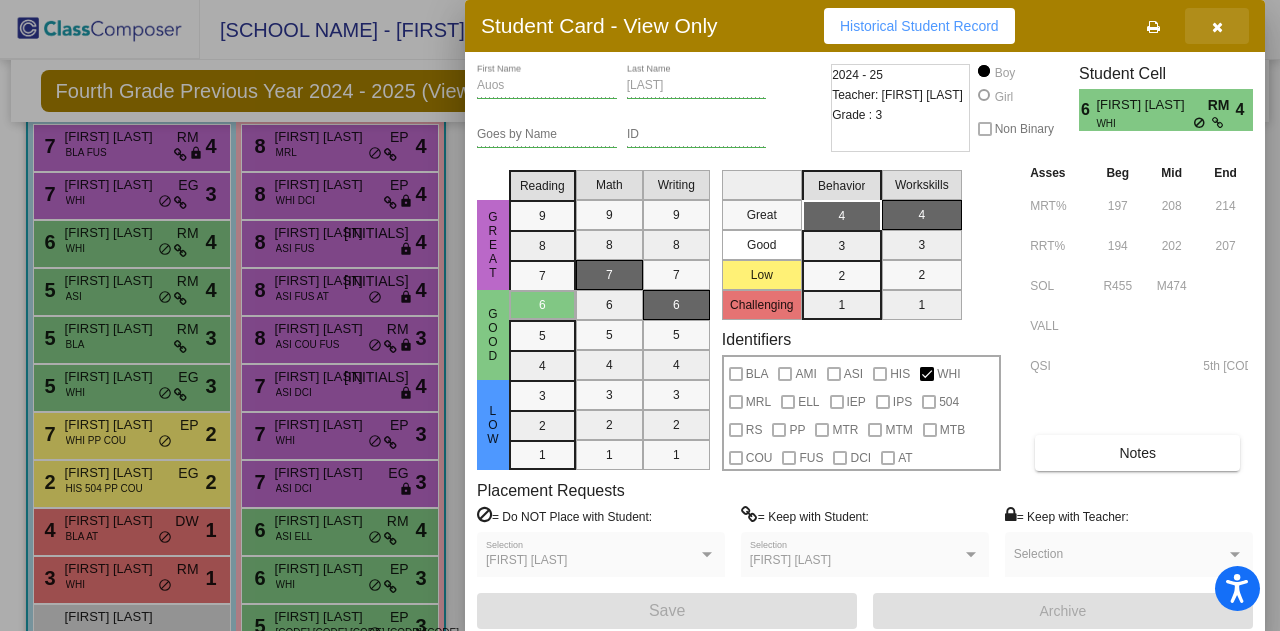 click at bounding box center (1217, 27) 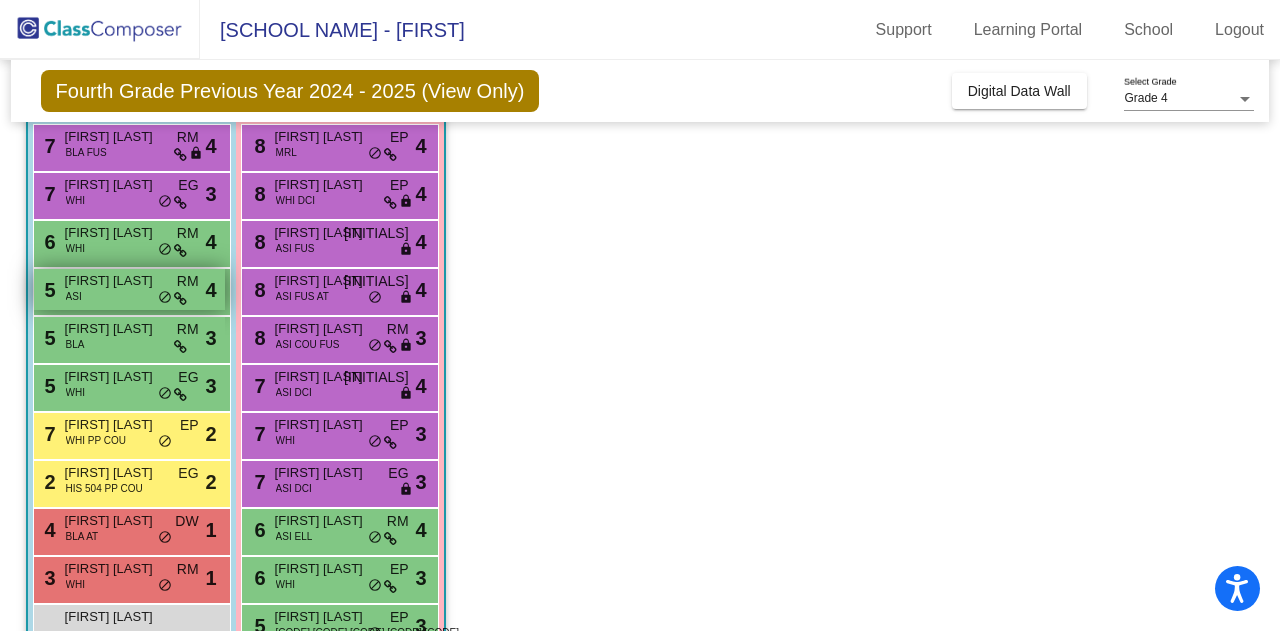 click on "[FIRST] [LAST]" at bounding box center (115, 281) 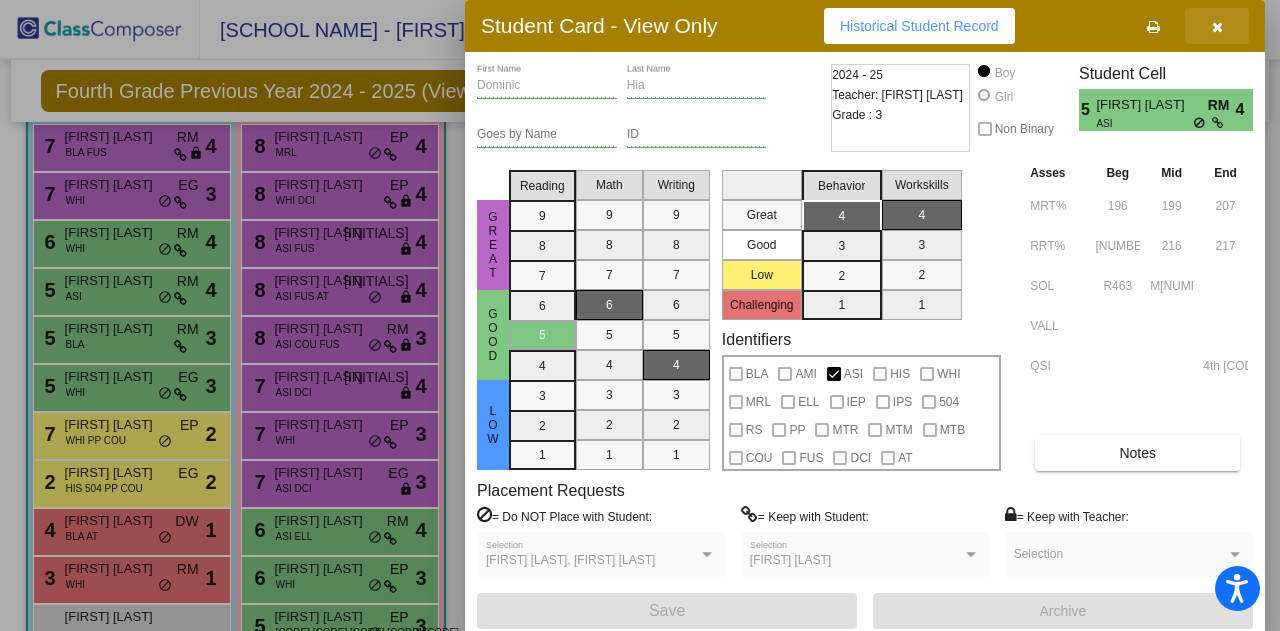 click at bounding box center [1217, 27] 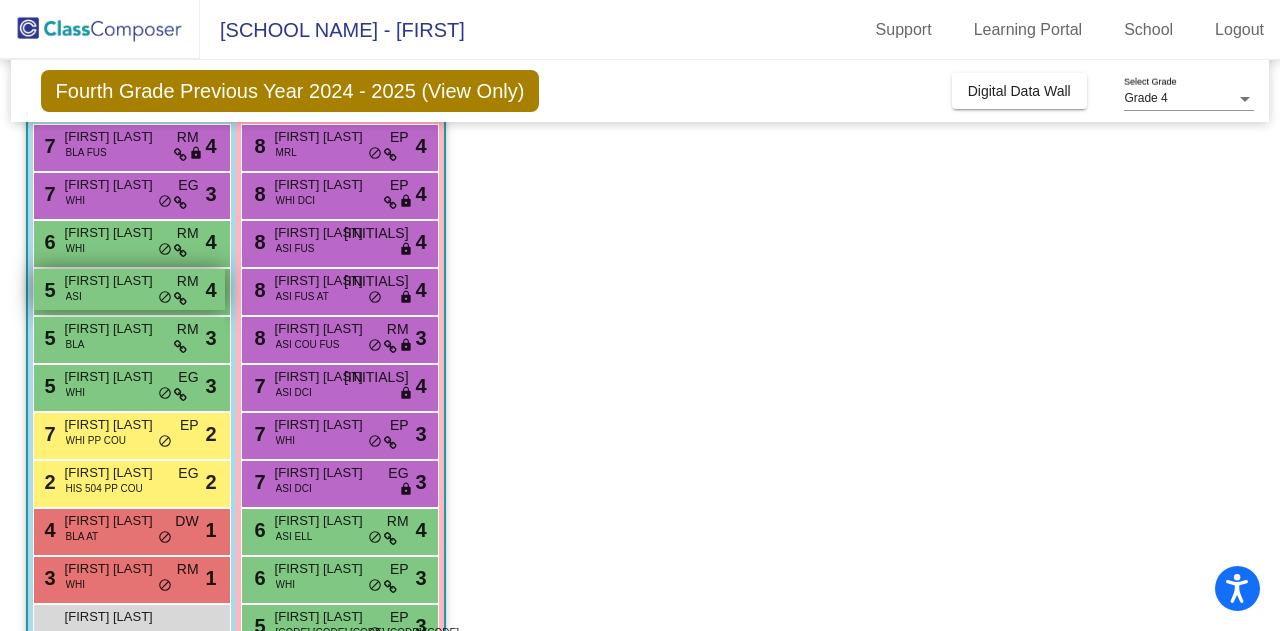 click on "[NUMBER] [FIRST] [LAST] ASI RM lock do_not_disturb_alt [NUMBER]" at bounding box center (129, 289) 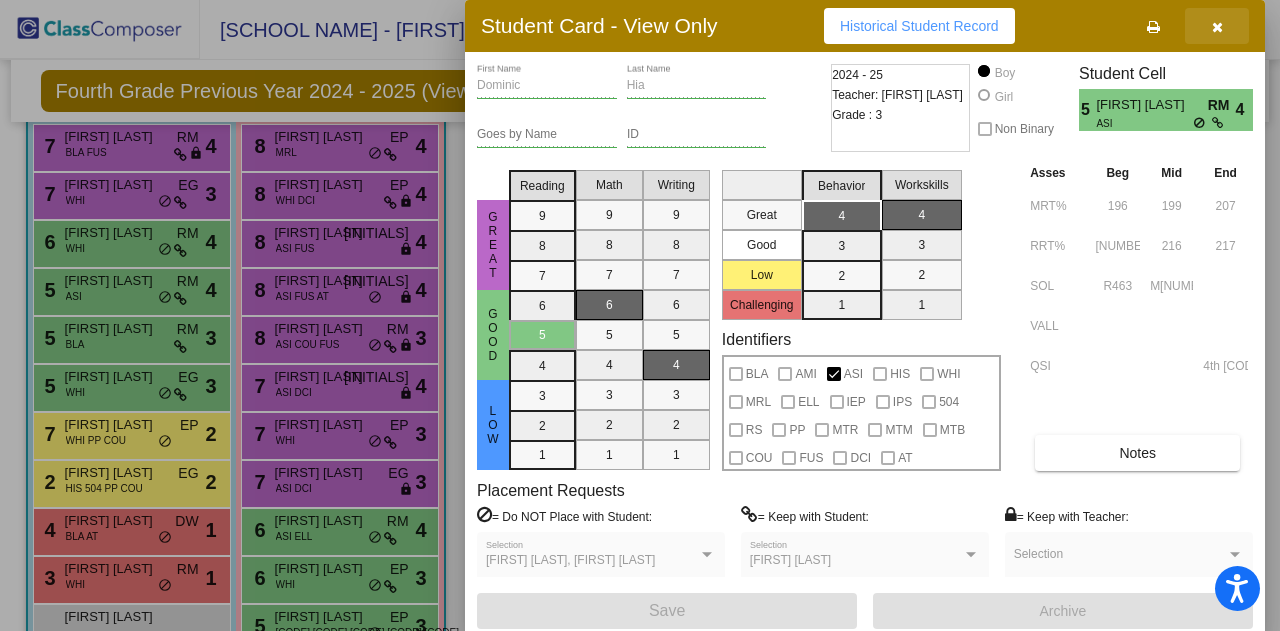 click at bounding box center [1217, 27] 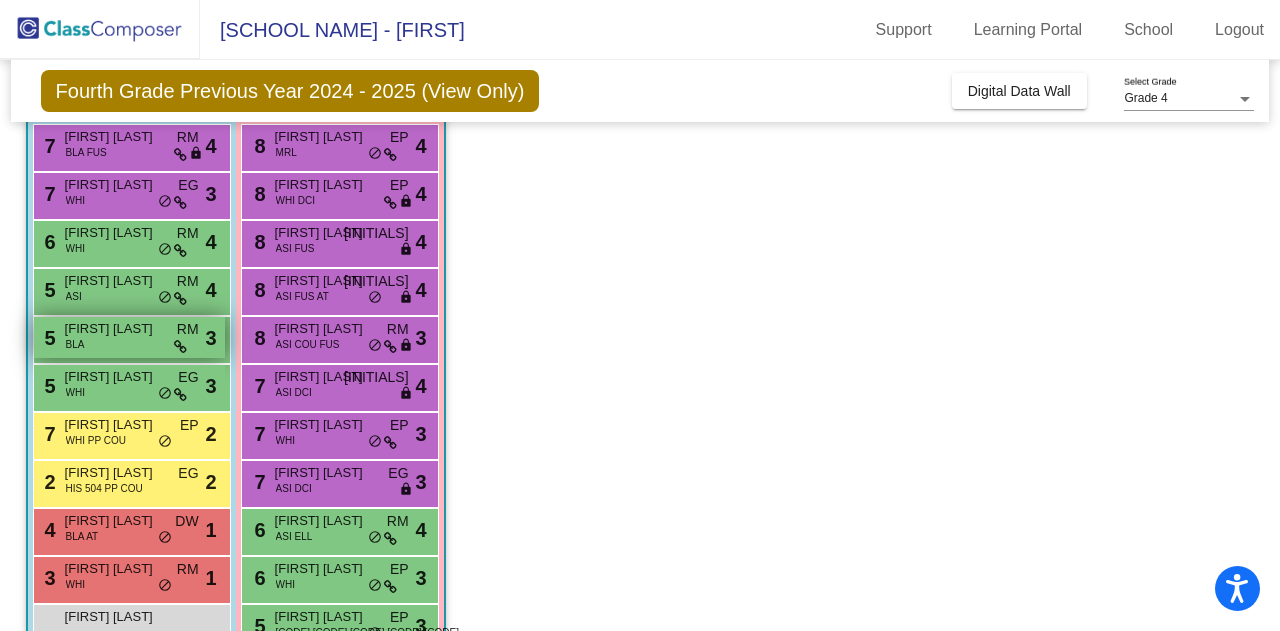 click on "[FIRST] [LAST]" at bounding box center [115, 329] 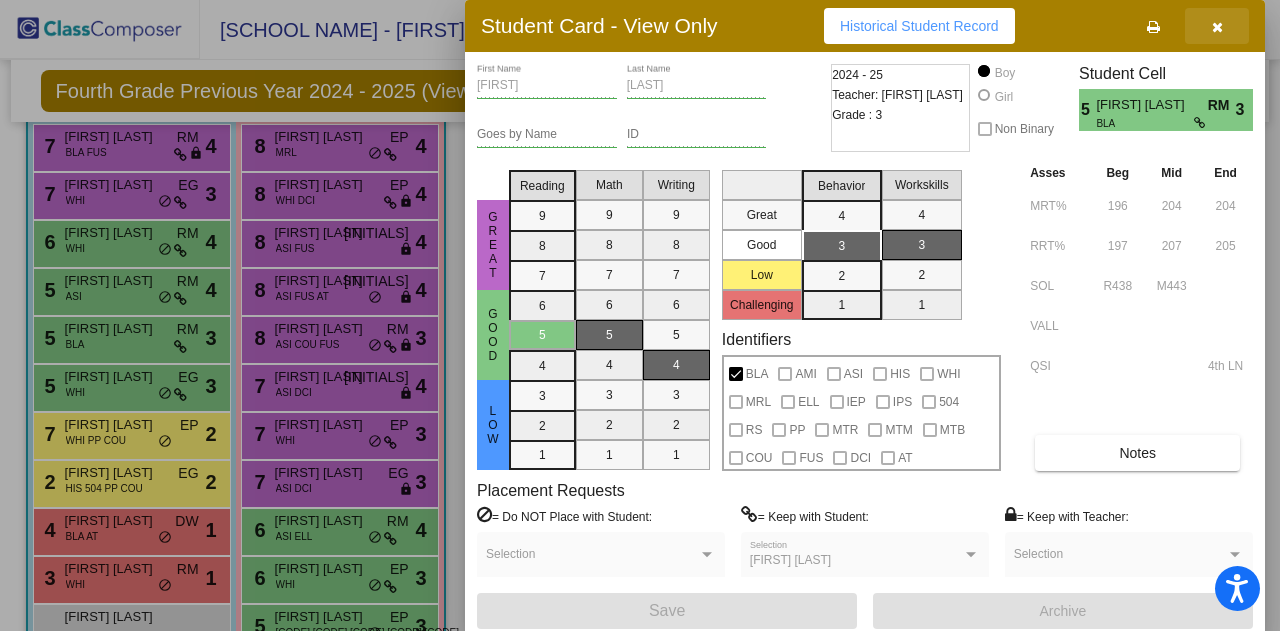 click at bounding box center [1217, 26] 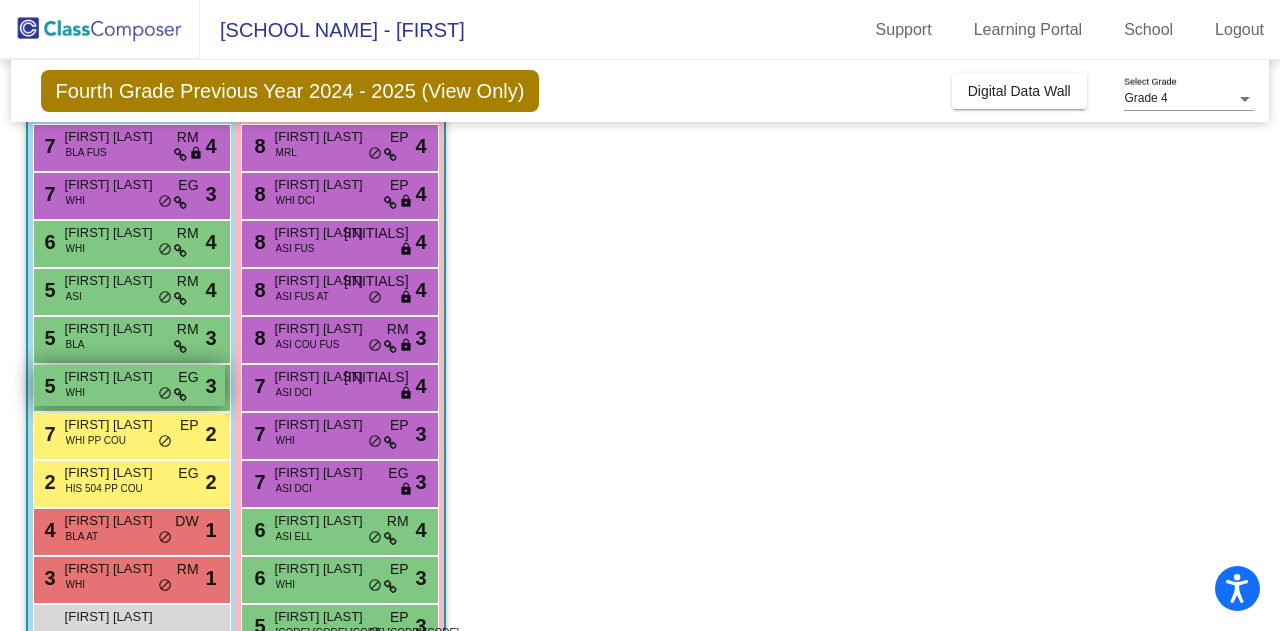 click on "5 [FIRST] [LAST] WHI EG lock do_not_disturb_alt 3" at bounding box center (129, 385) 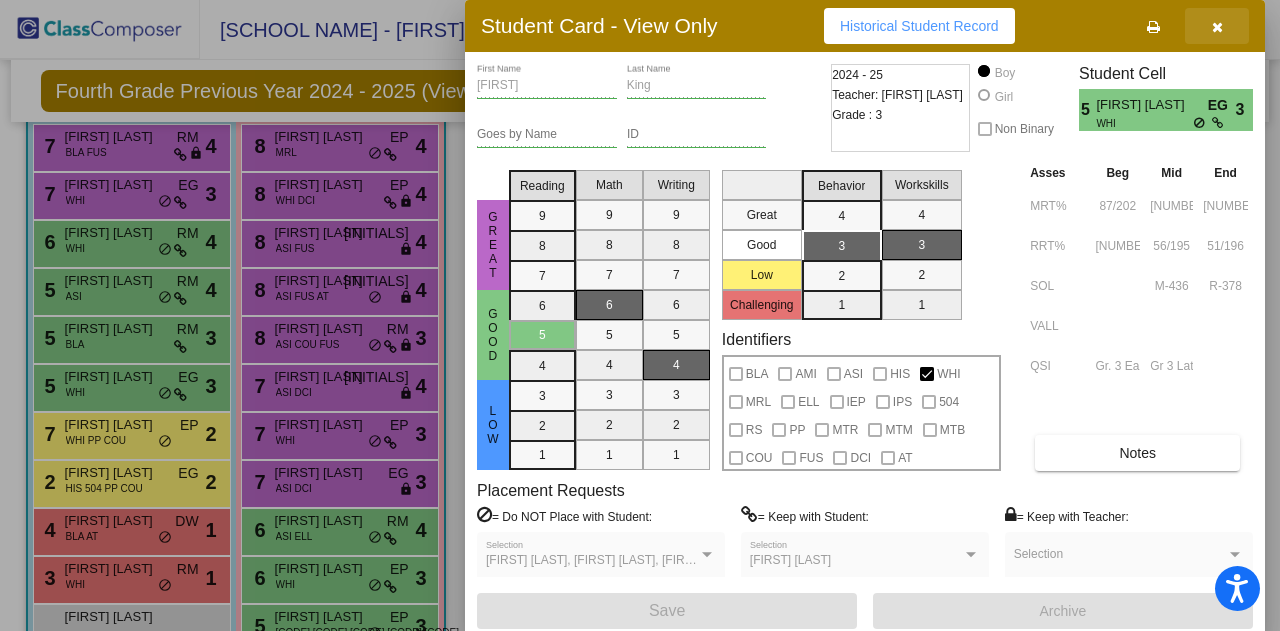 click at bounding box center (1217, 27) 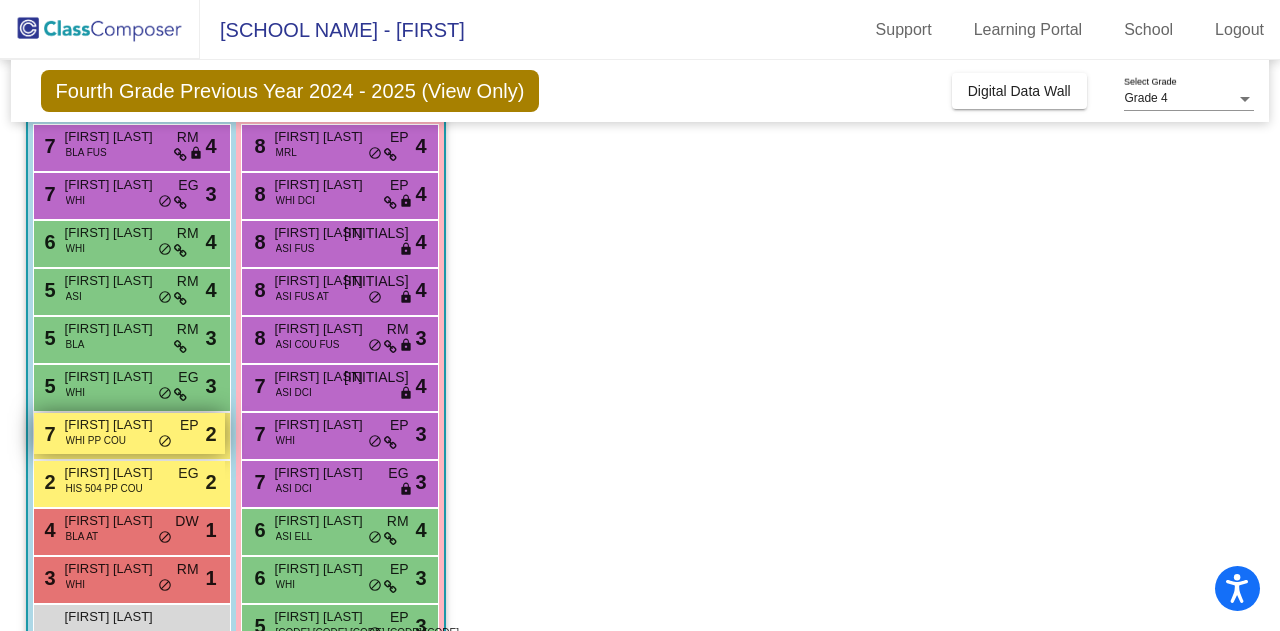 click on "[FIRST] [LAST]" at bounding box center [115, 425] 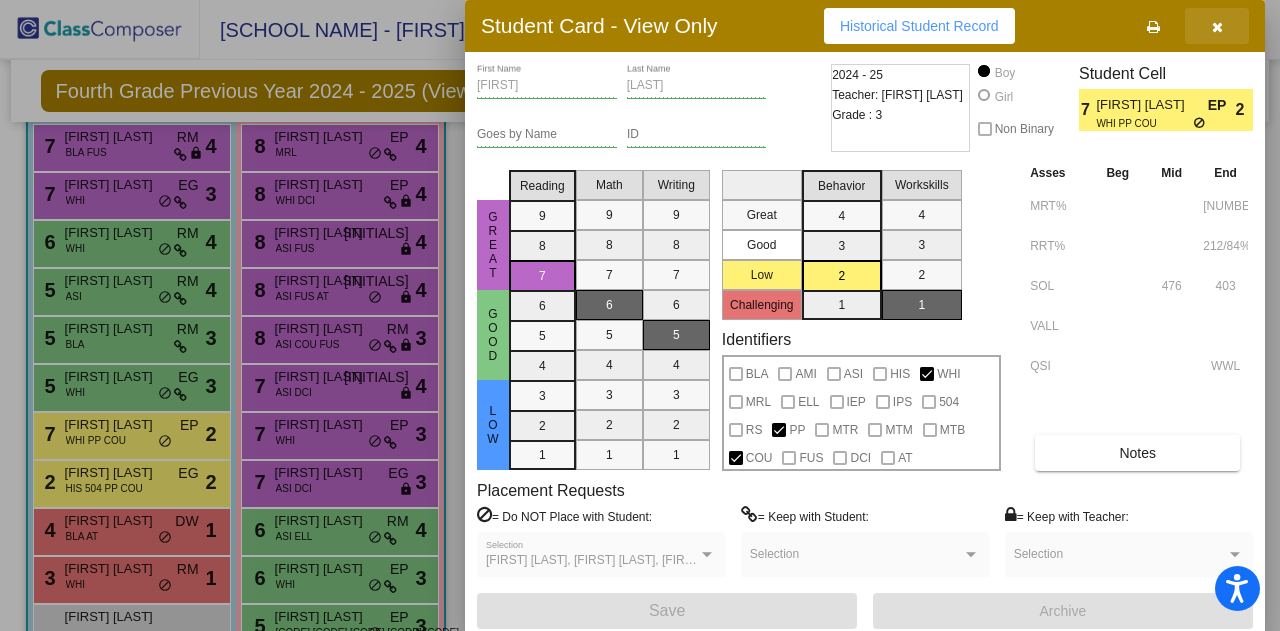 click at bounding box center [1217, 26] 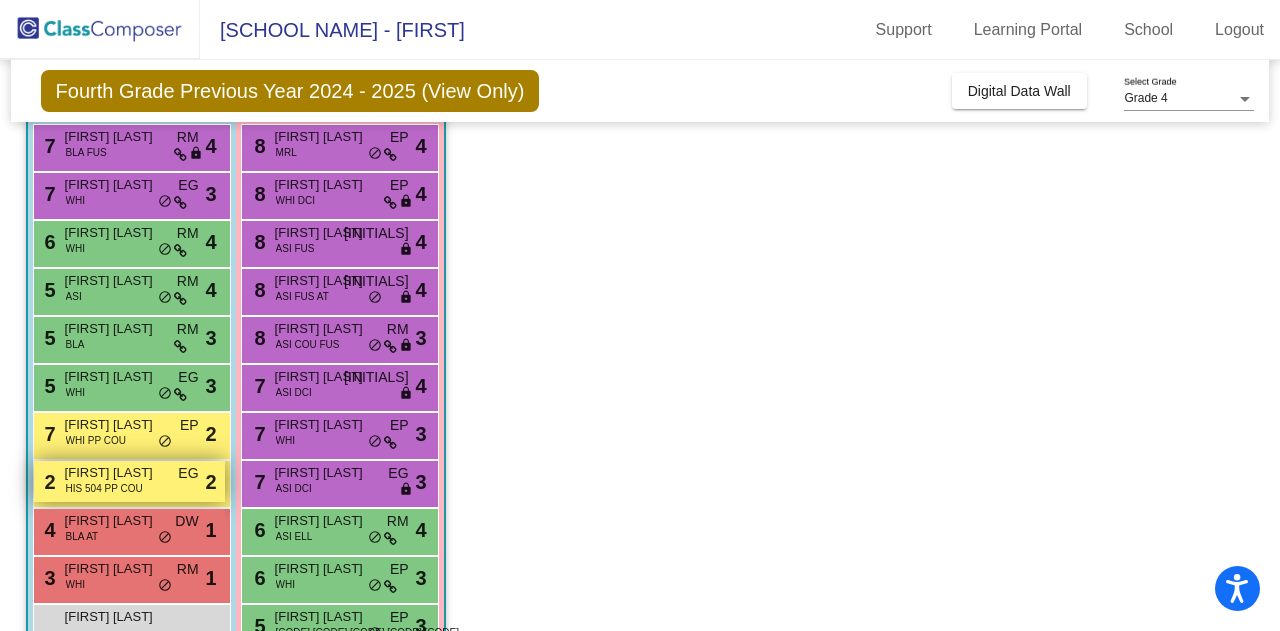 click on "[NUMBER] [FIRST] [FIRST] [LAST] [CODE] [NUMBER] [CODE] [CODE] [CODE] [CODE]" at bounding box center (129, 481) 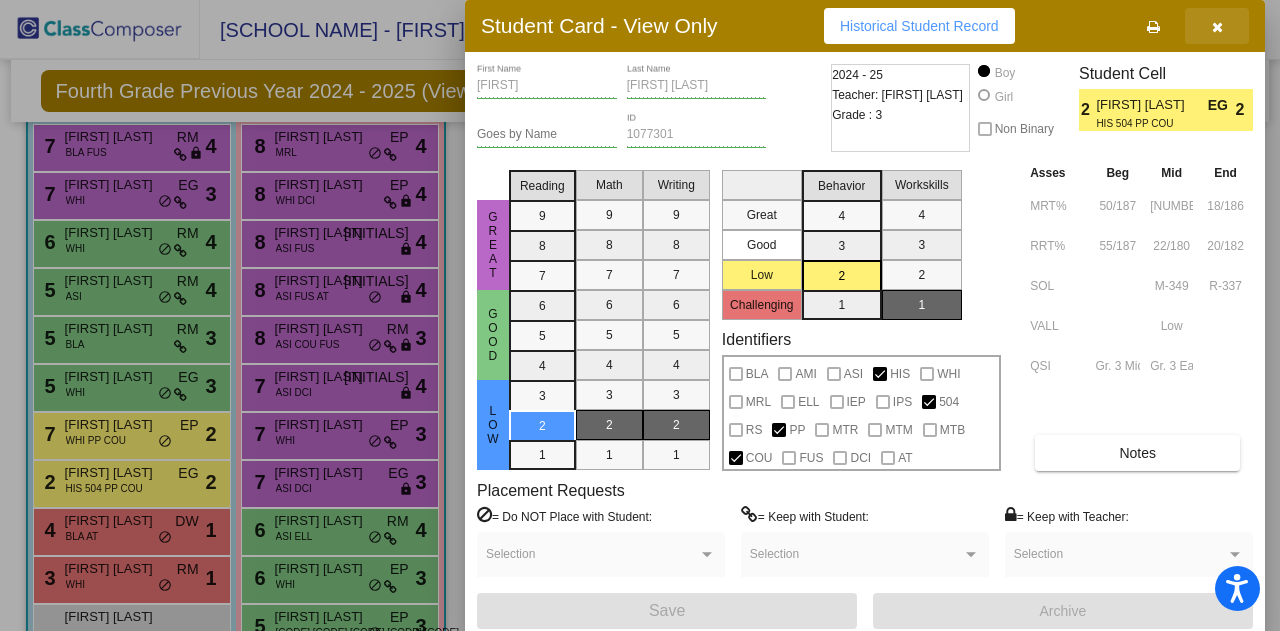 click at bounding box center (1217, 27) 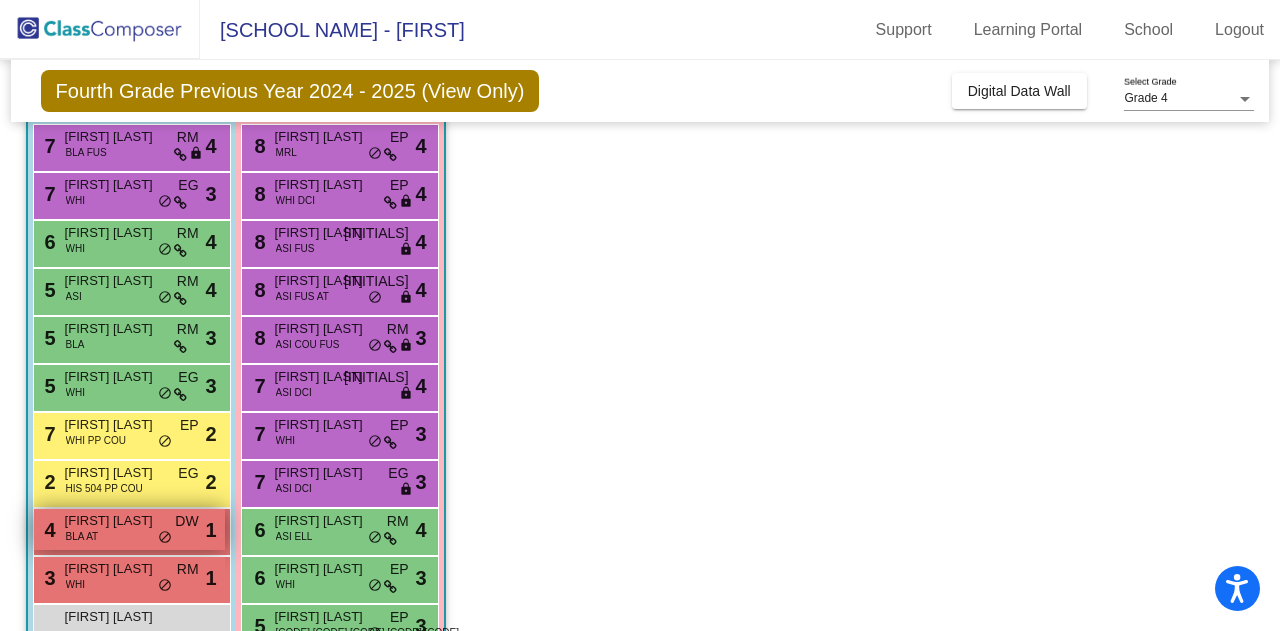 click on "[FIRST] [LAST]" at bounding box center (115, 521) 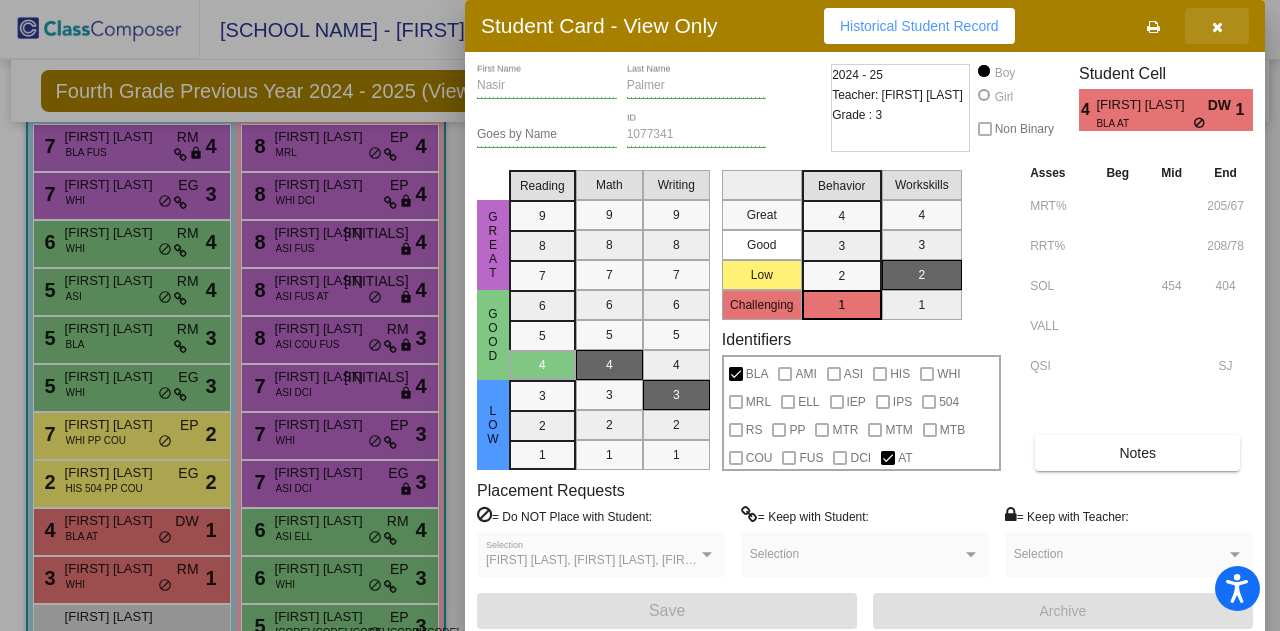 click at bounding box center (1217, 26) 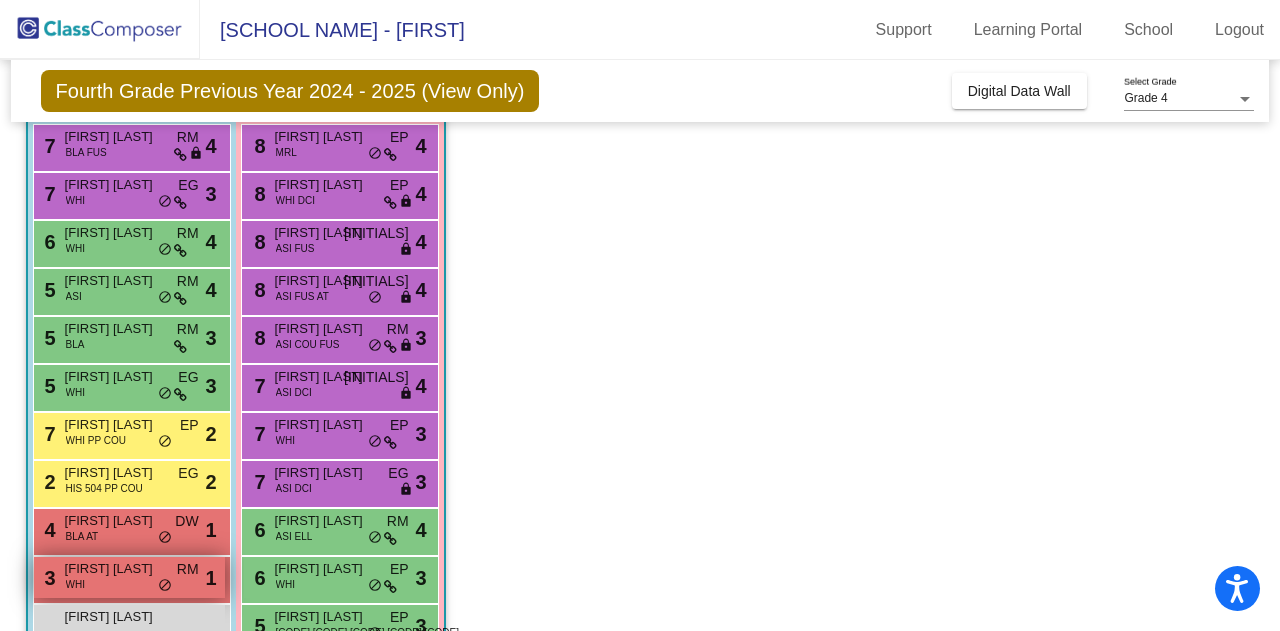 click on "[FIRST] [LAST]" at bounding box center [115, 569] 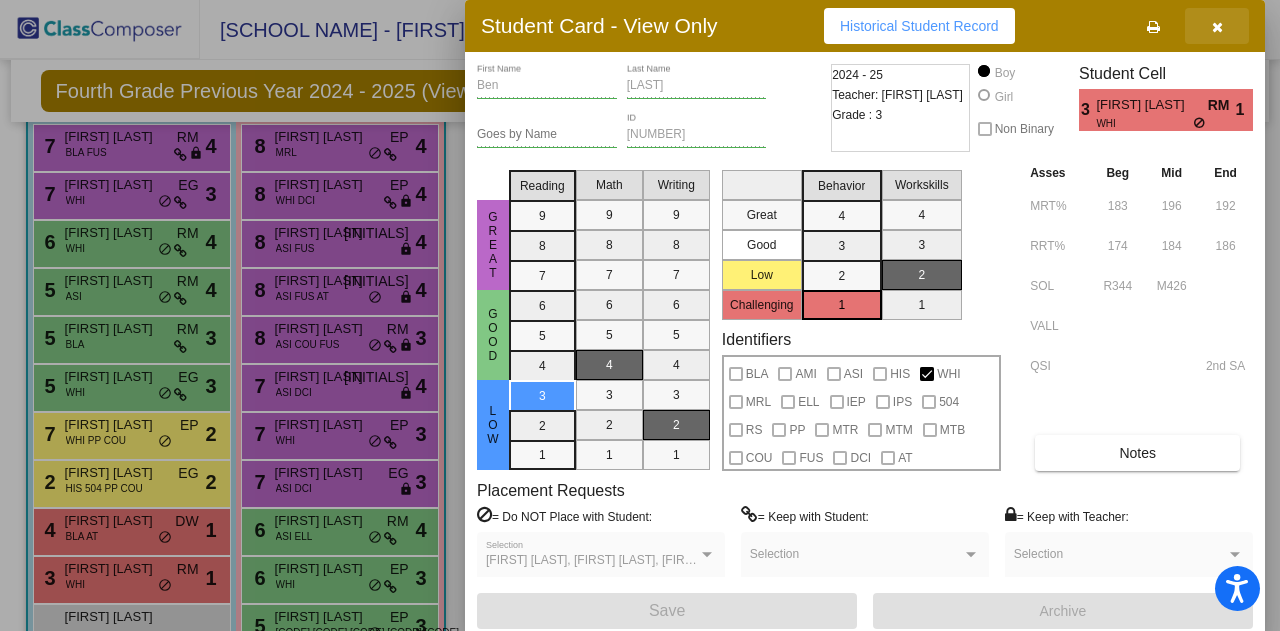 click at bounding box center [1217, 26] 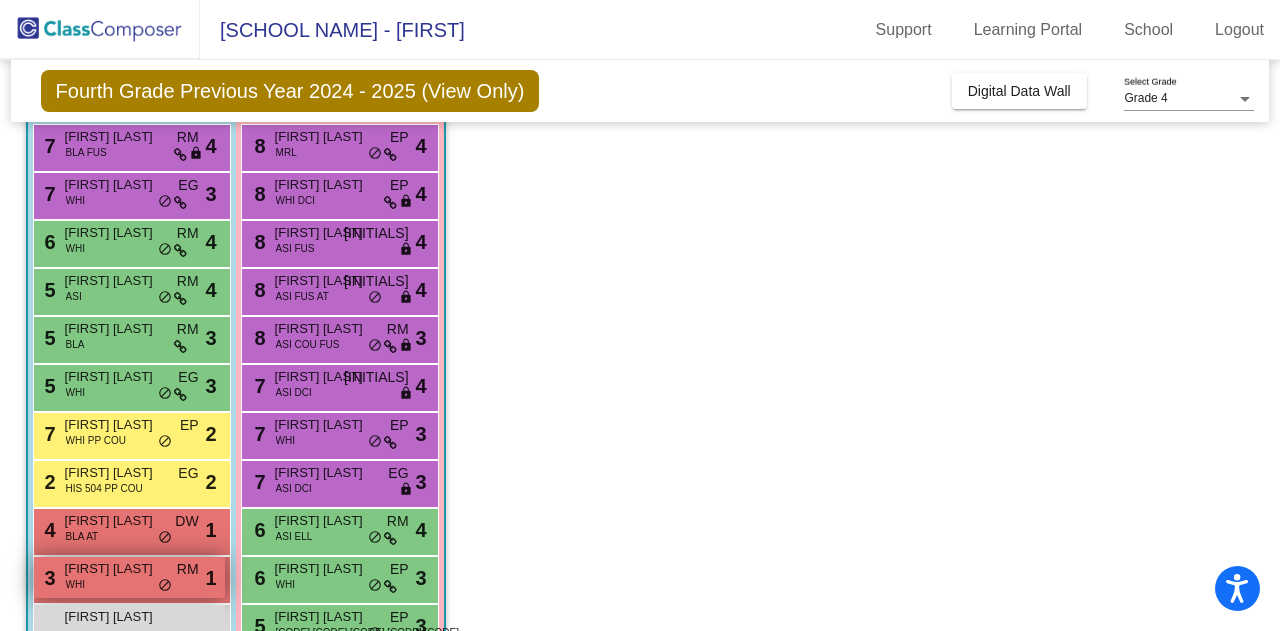 click on "[NUMBER] [FIRST] [LAST] WHI RM lock do_not_disturb_alt [NUMBER]" at bounding box center (129, 577) 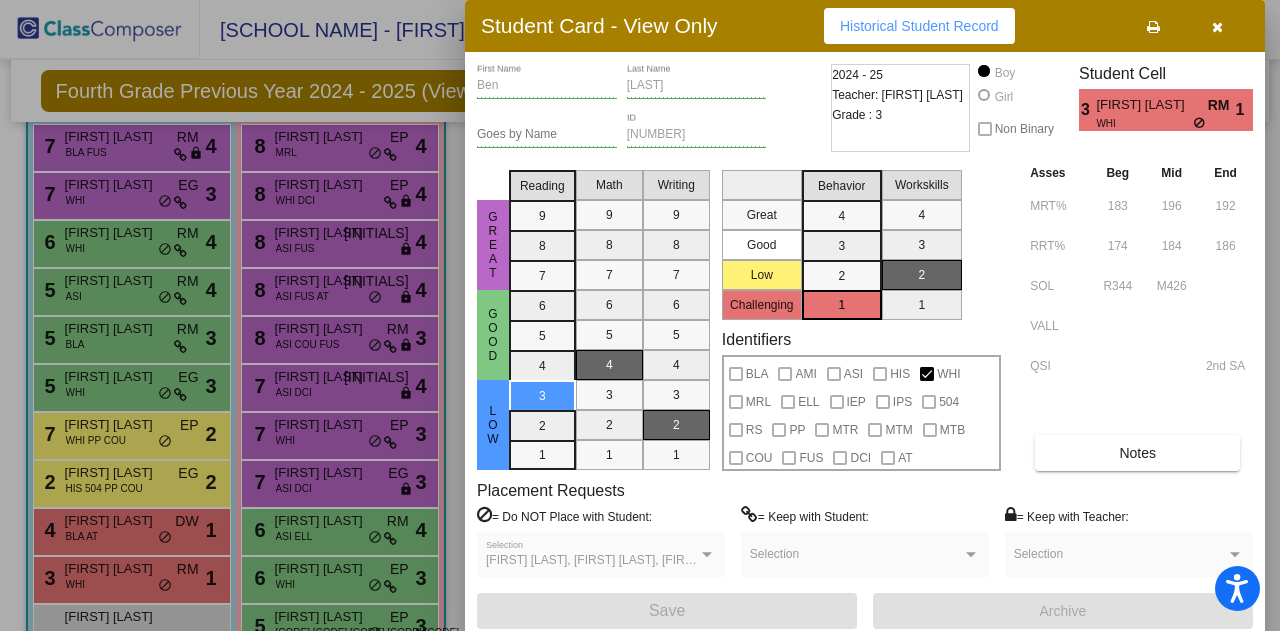 click at bounding box center [1217, 27] 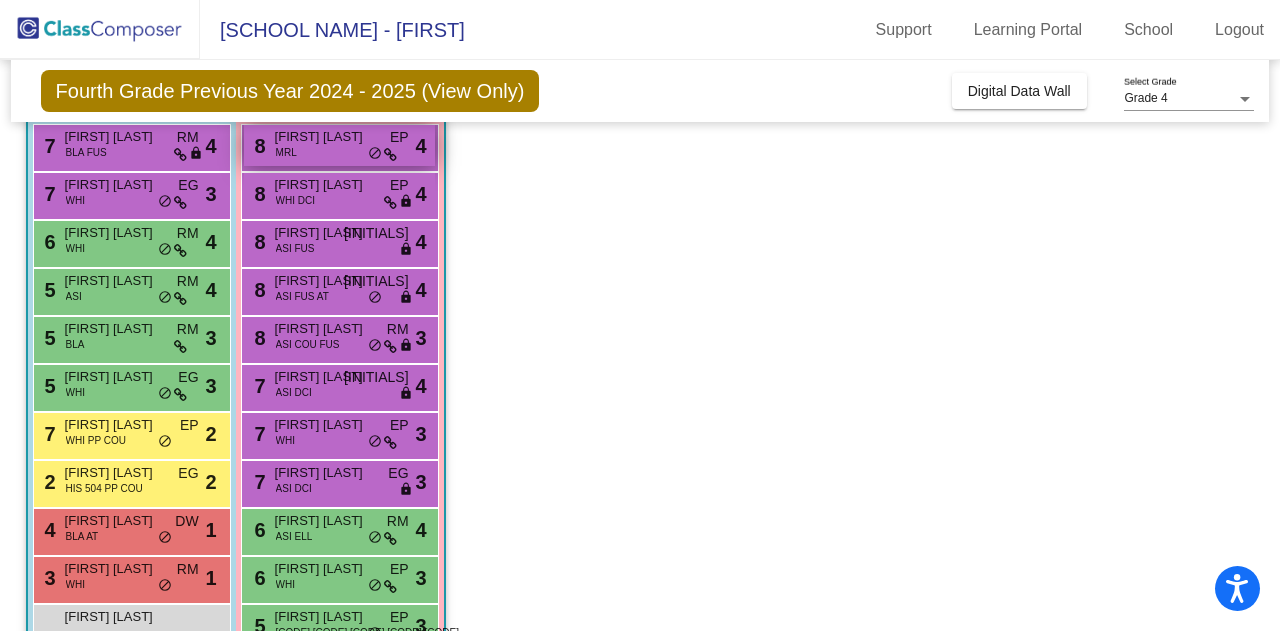 click on "[NUMBER] [FIRST] [CODE] [CODE] [CODE] [CODE] [CODE]" at bounding box center [339, 145] 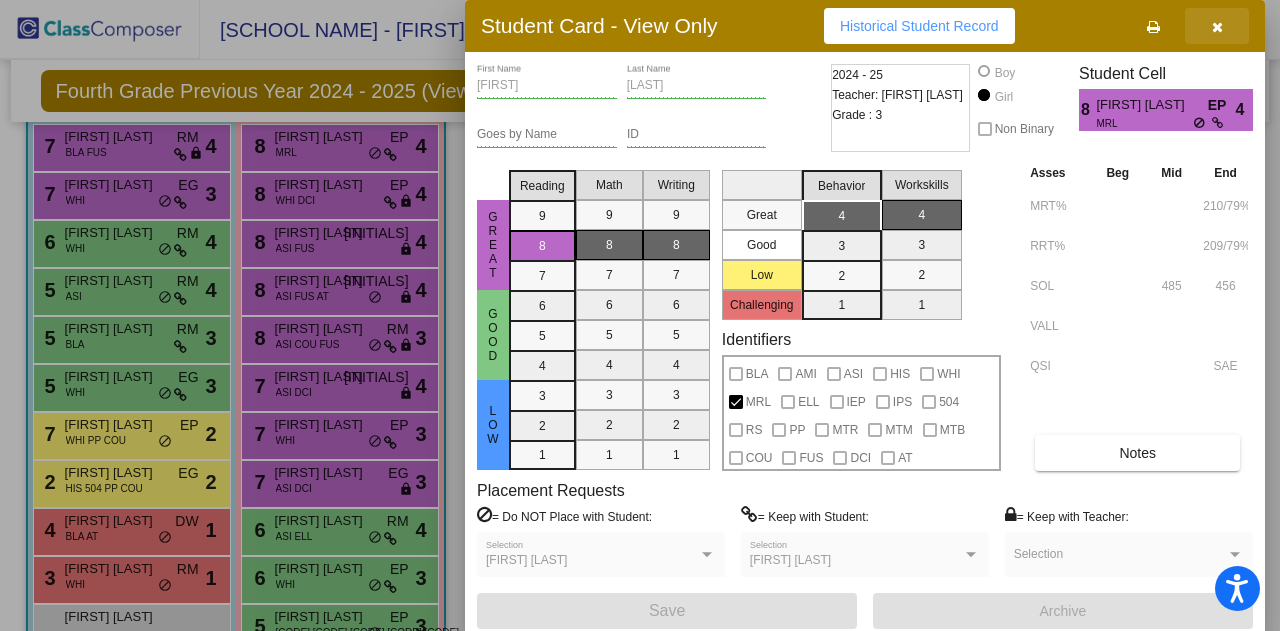 click at bounding box center [1217, 27] 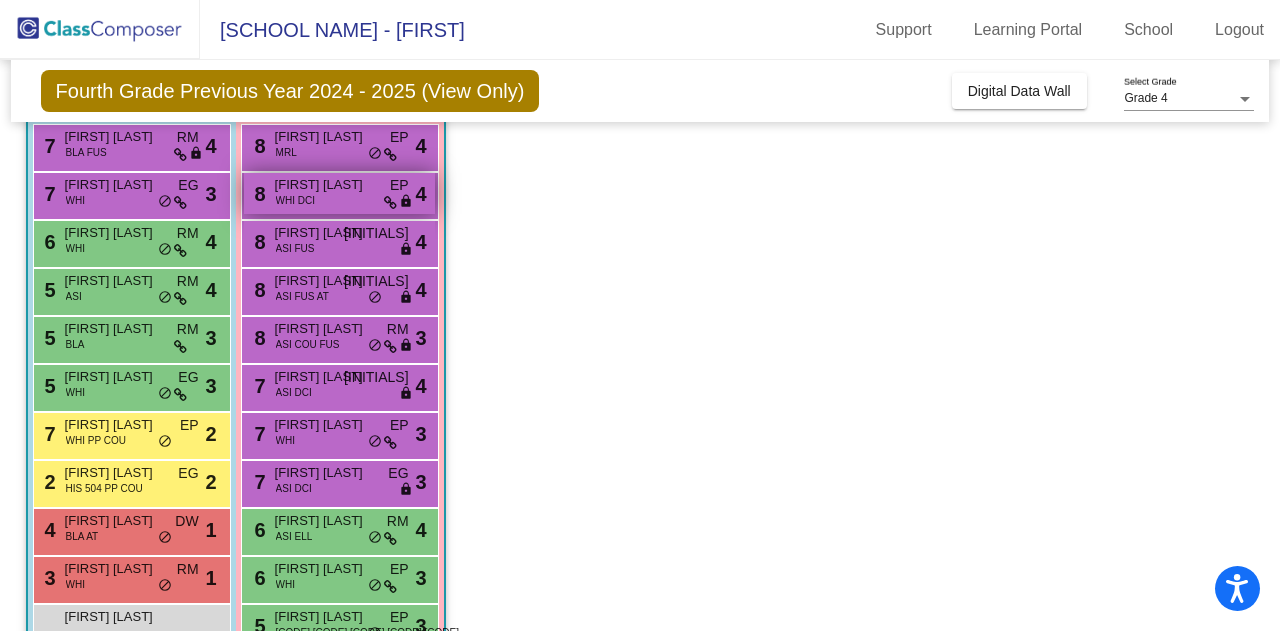 click on "WHI DCI" at bounding box center [295, 200] 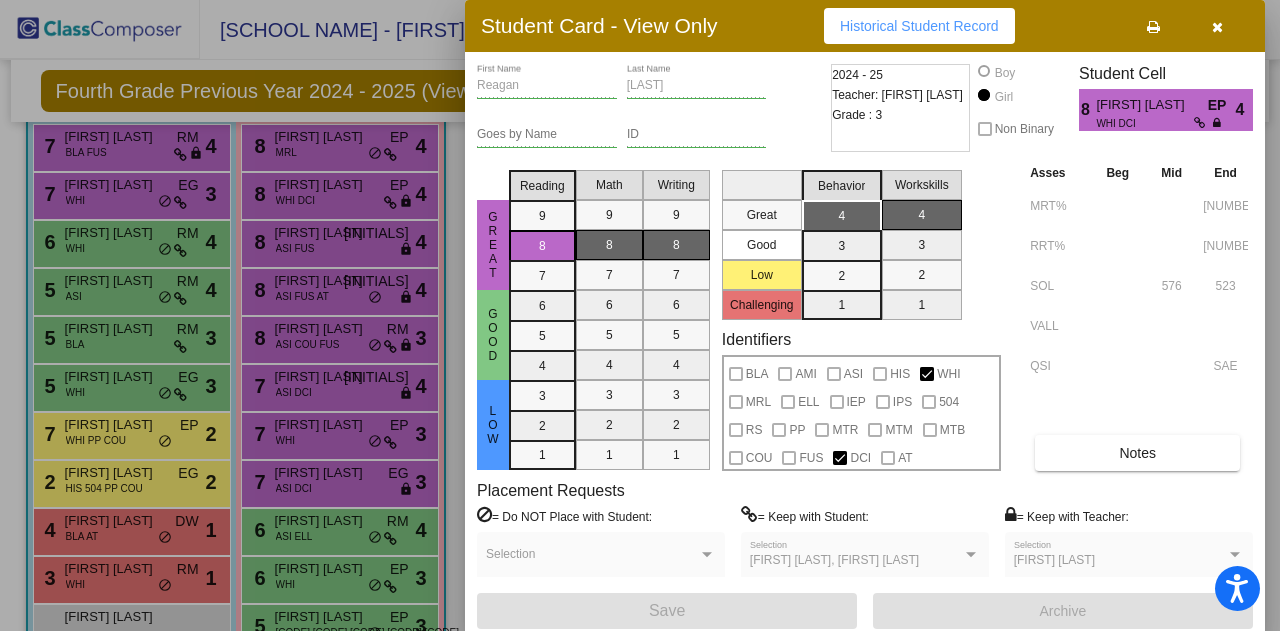 click at bounding box center (1217, 26) 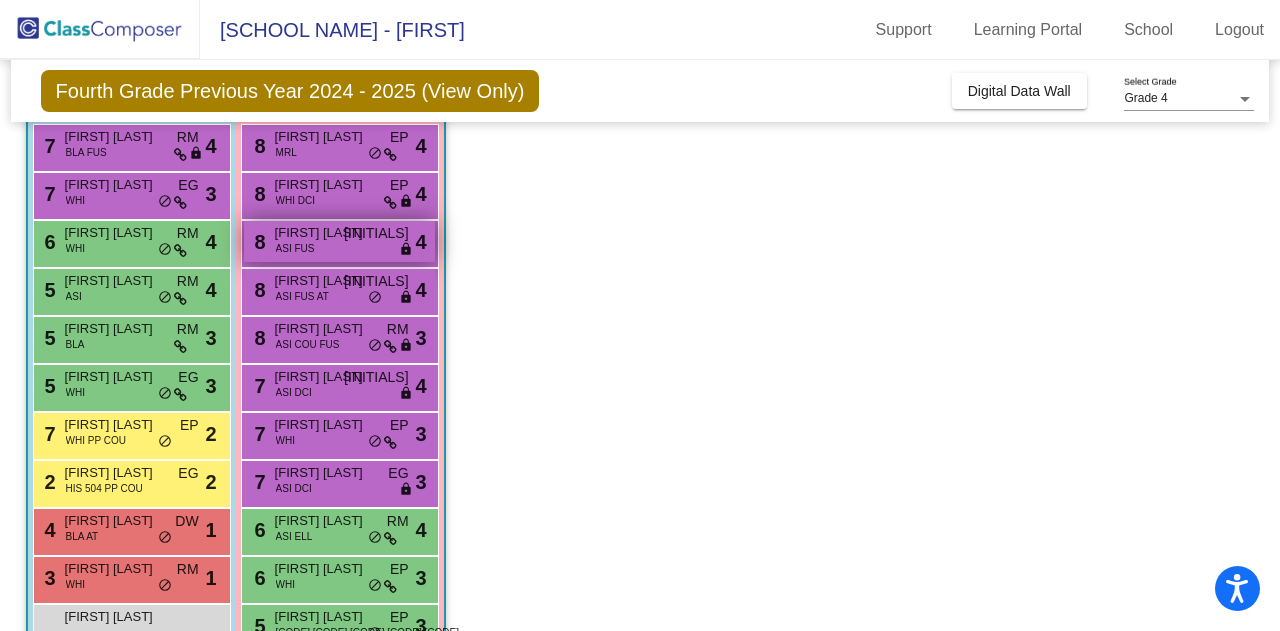 click on "[FIRST] [LAST]" at bounding box center (325, 233) 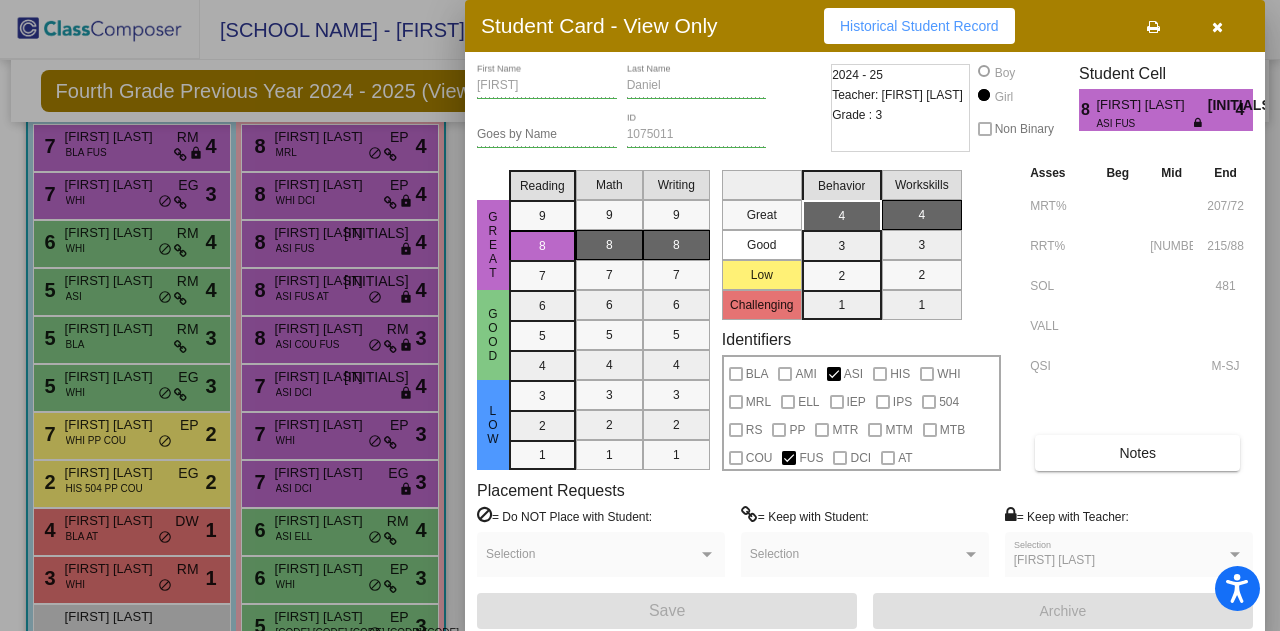 click at bounding box center (1217, 27) 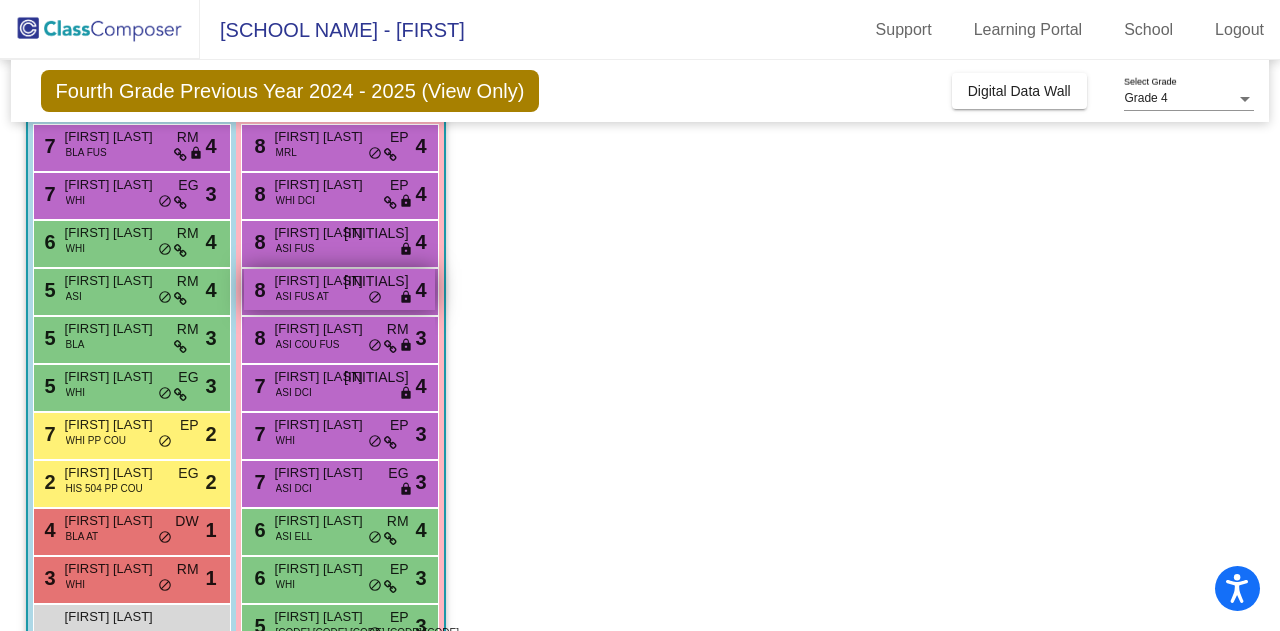 click on "ASI FUS AT" at bounding box center (302, 296) 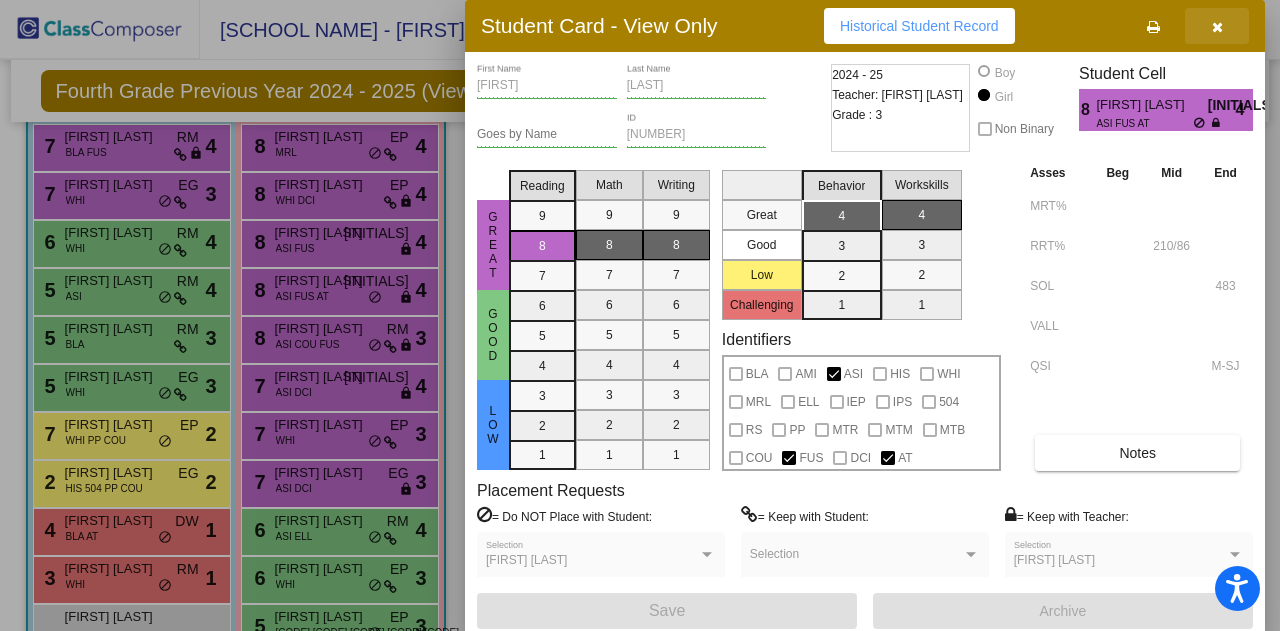 click at bounding box center (1217, 27) 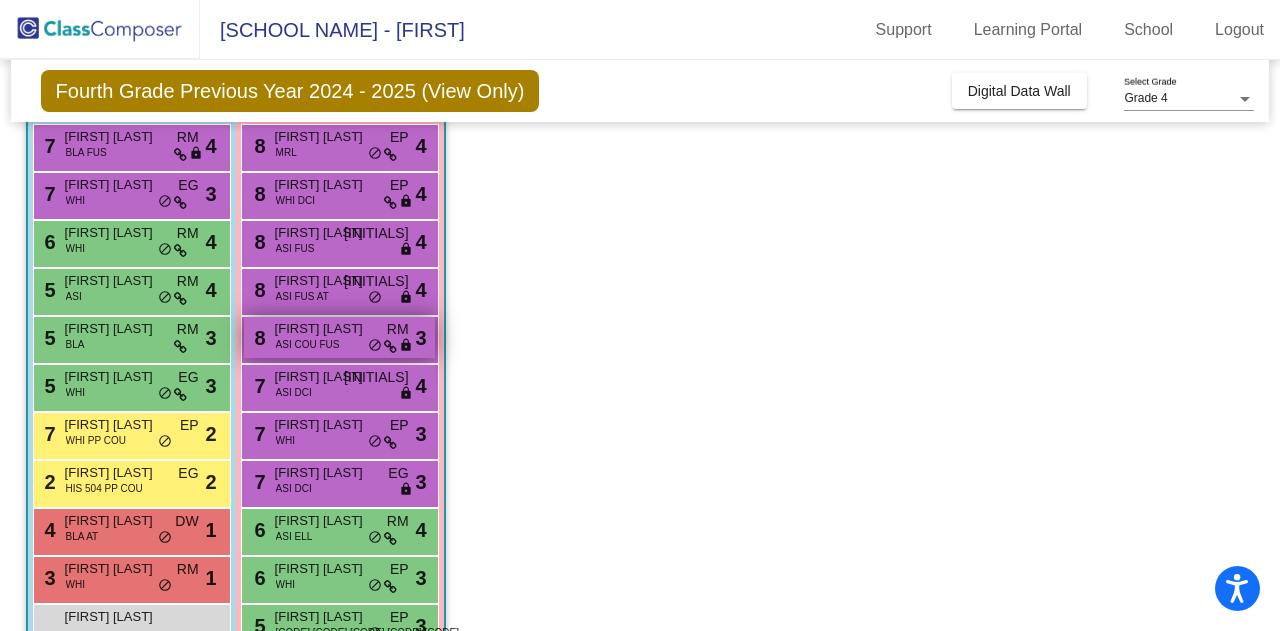 click on "[FIRST] [LAST]" at bounding box center [325, 329] 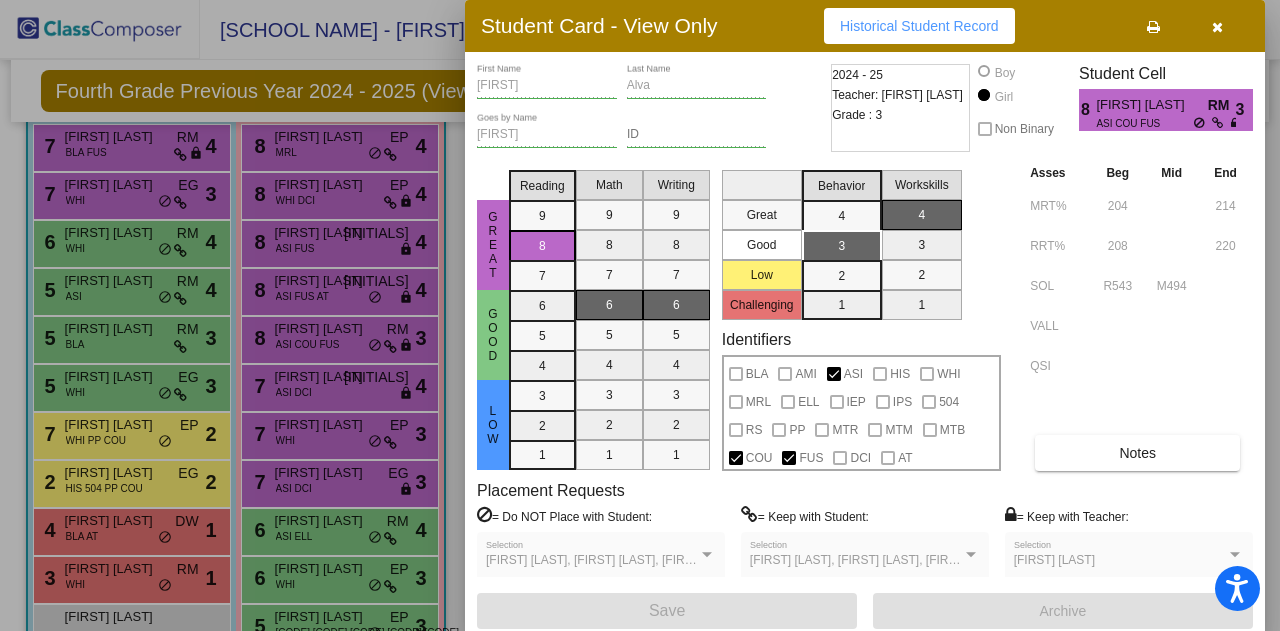 click at bounding box center [1217, 26] 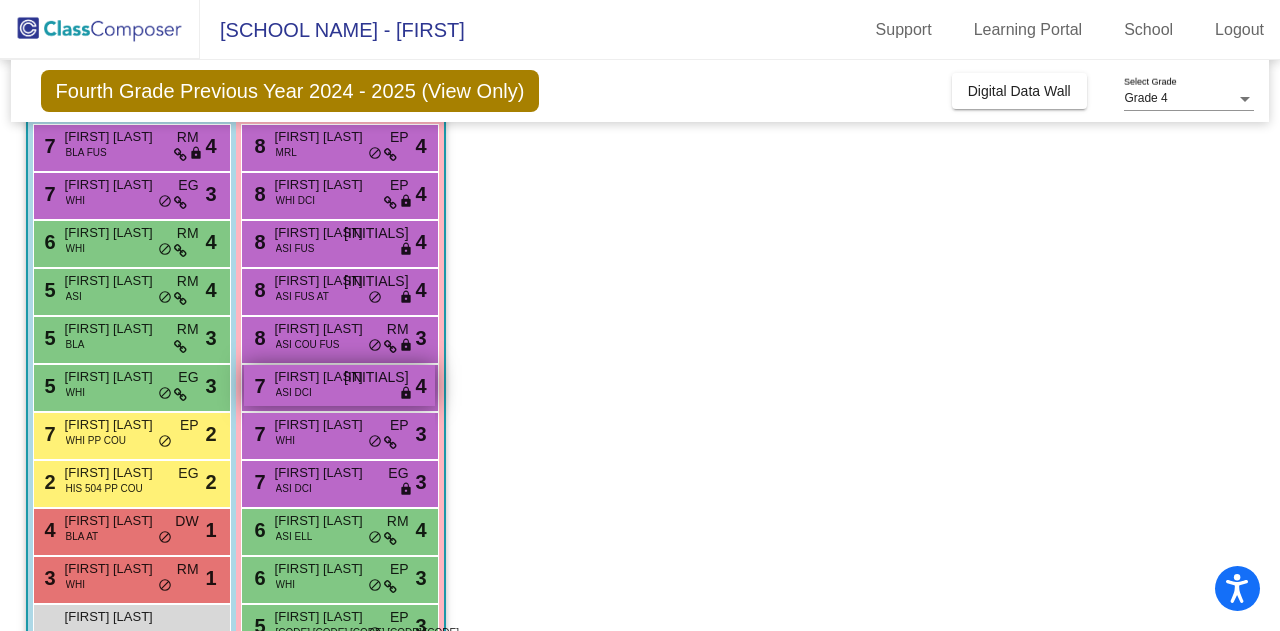 click on "ASI DCI" at bounding box center [294, 392] 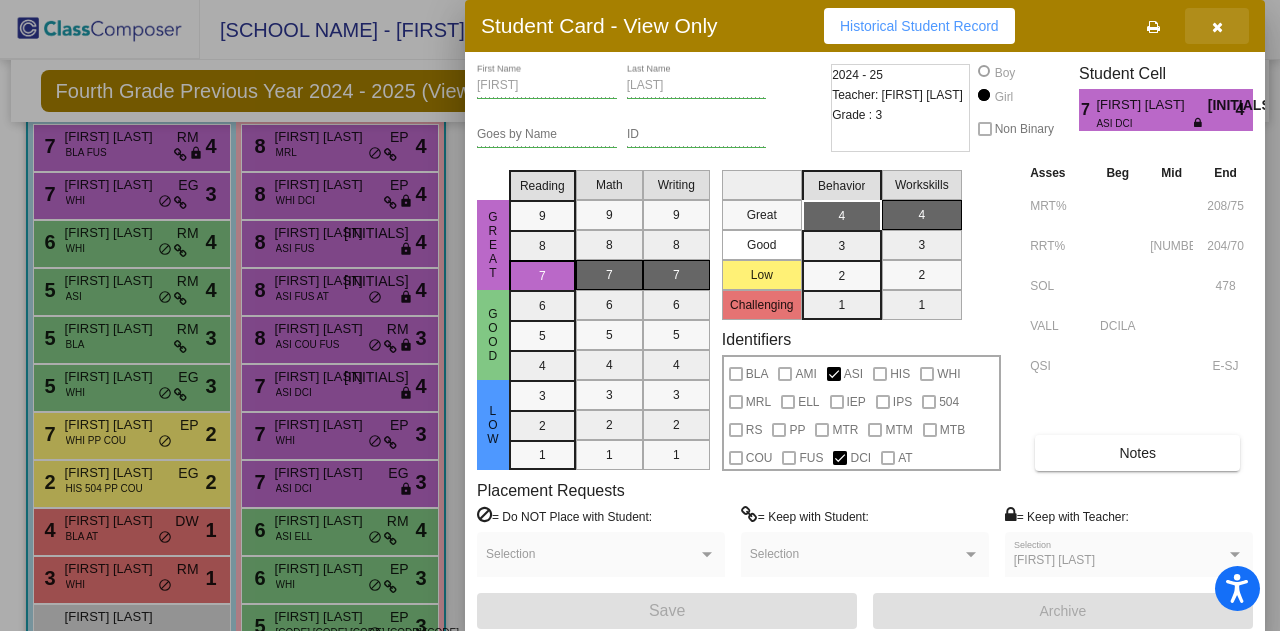 click at bounding box center (1217, 27) 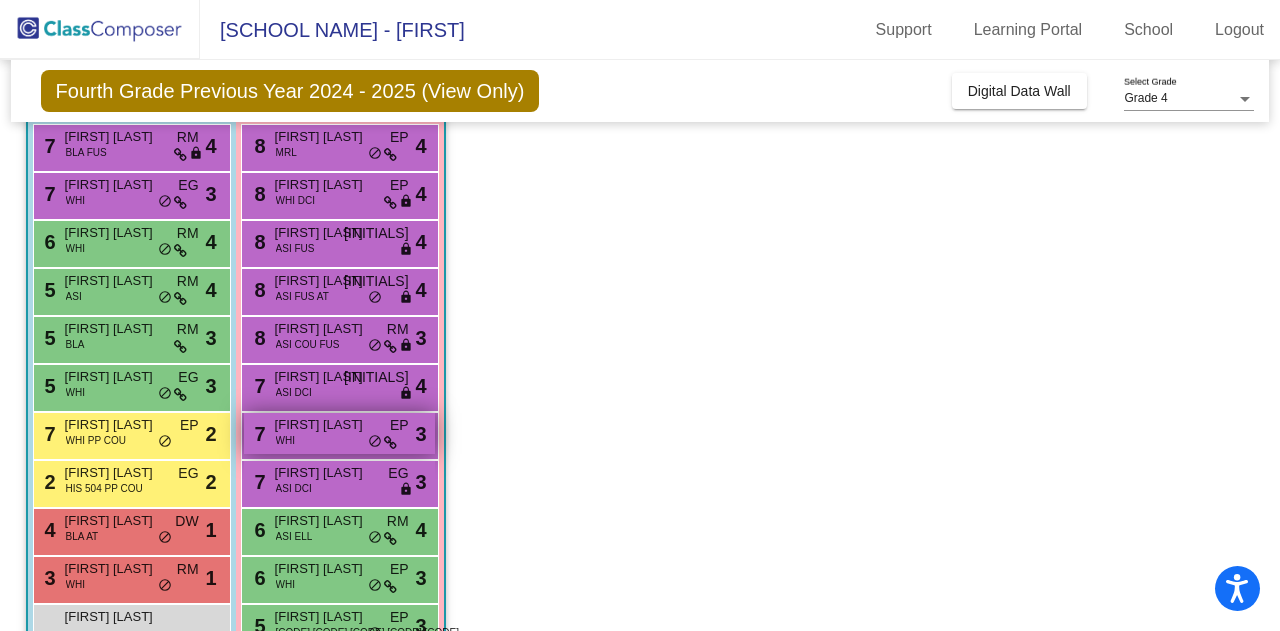 click on "[FIRST] [LAST]" at bounding box center (325, 425) 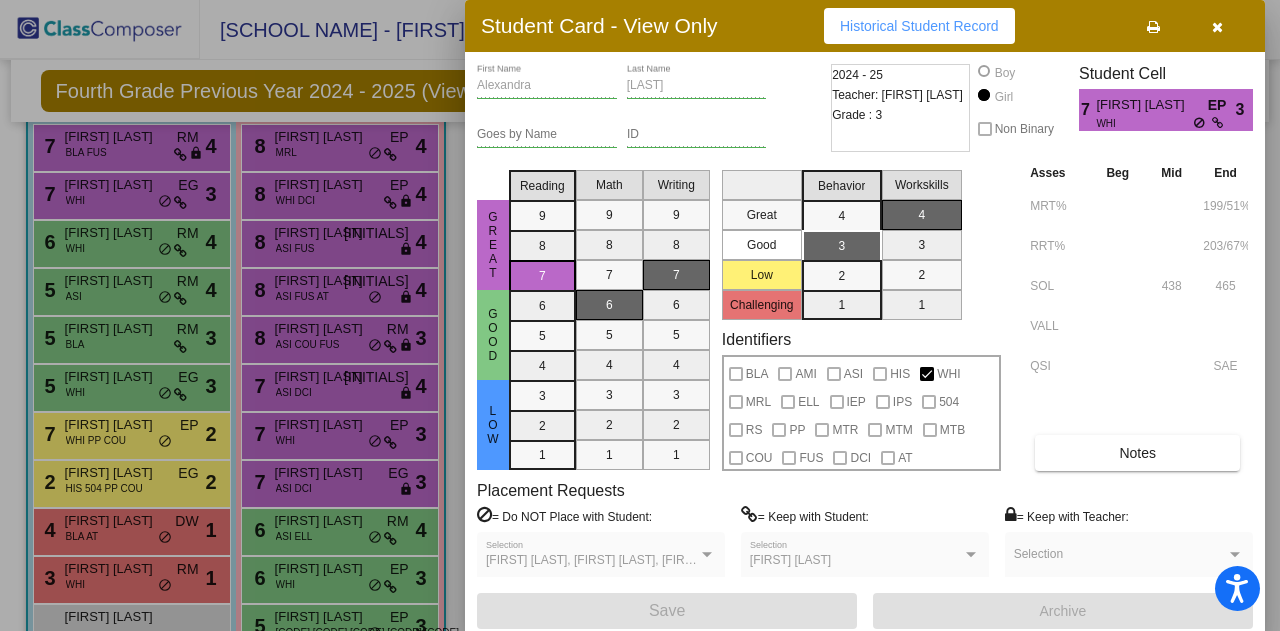 click at bounding box center [1217, 27] 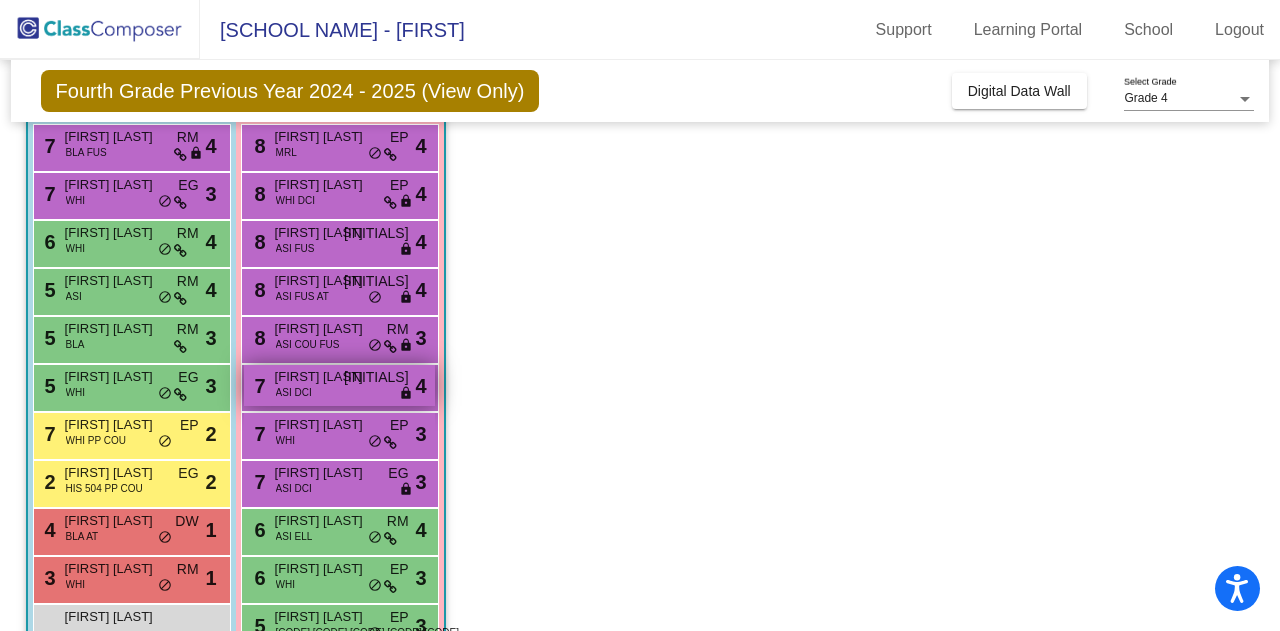 click on "[NUMBER] [FIRST] [LAST] ASI DCI KB lock do_not_disturb_alt [NUMBER]" at bounding box center [339, 385] 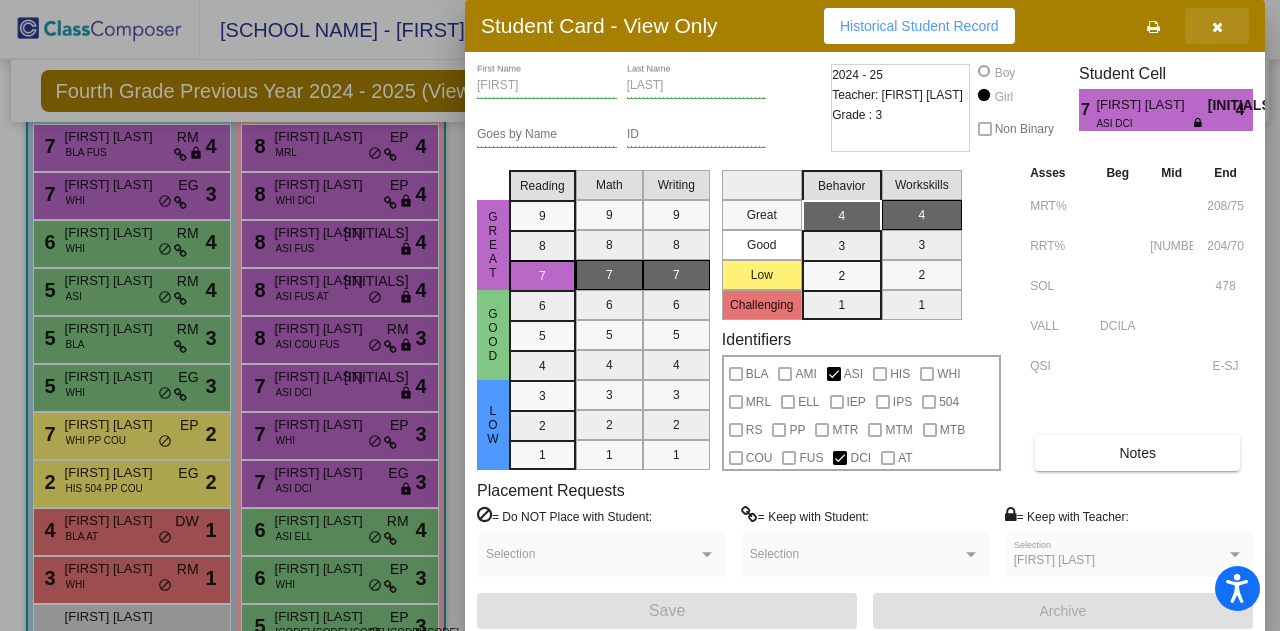 click at bounding box center (1217, 26) 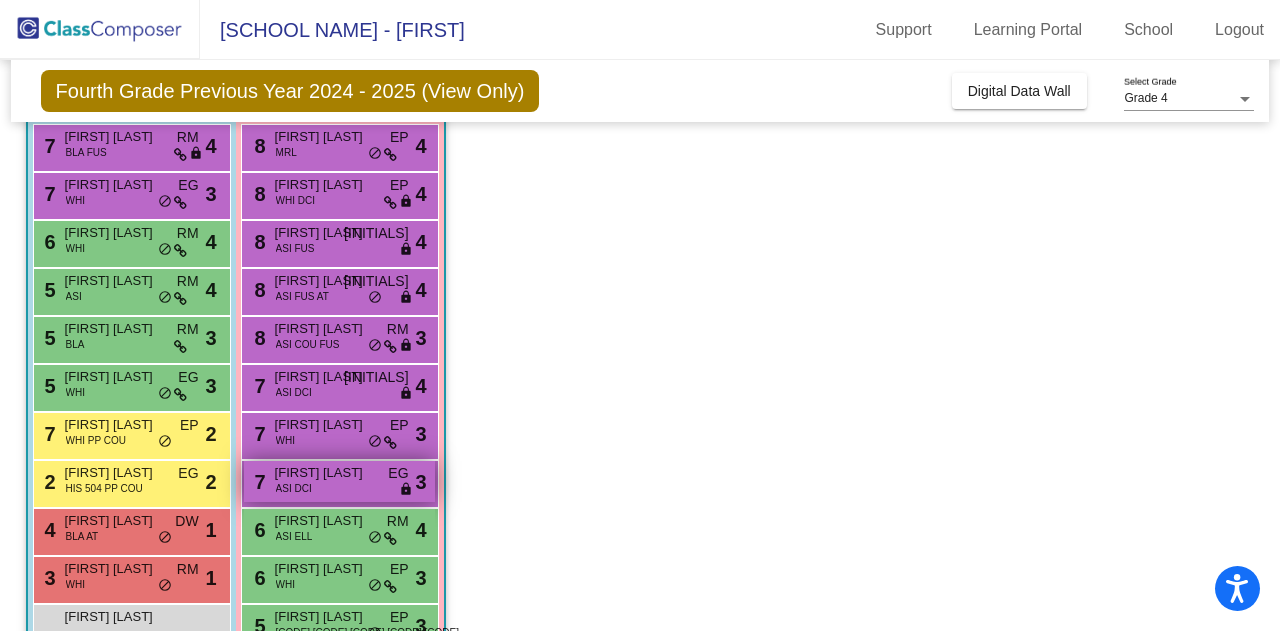 click on "ASI DCI" at bounding box center (294, 488) 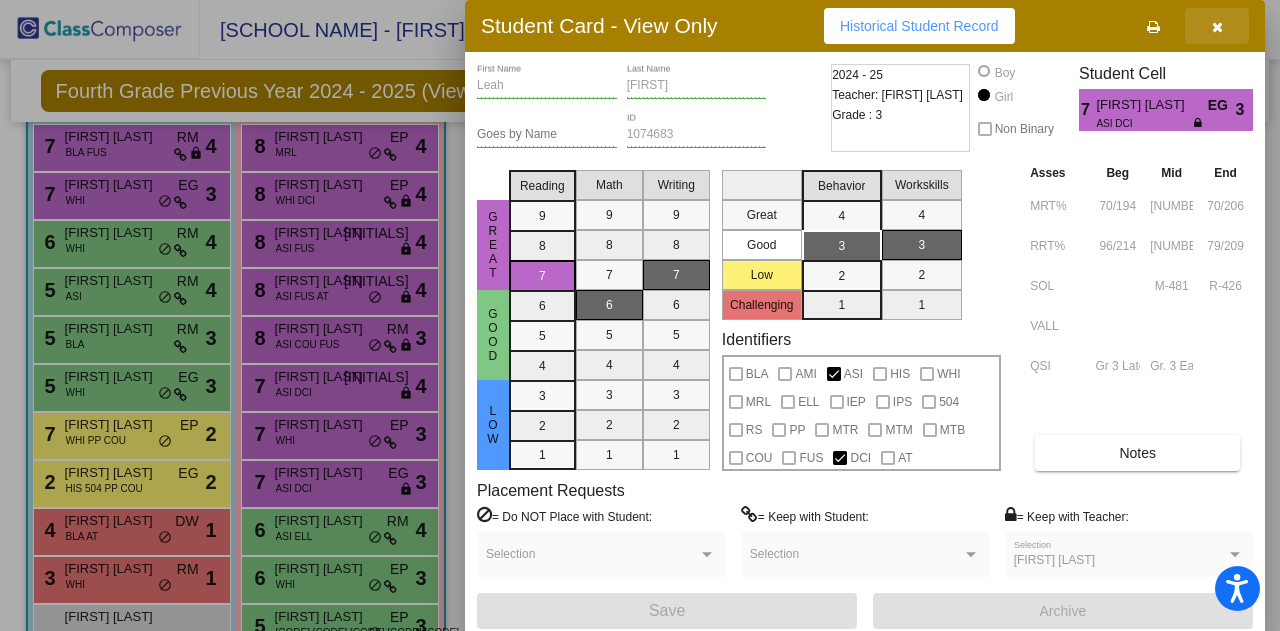click at bounding box center [1217, 27] 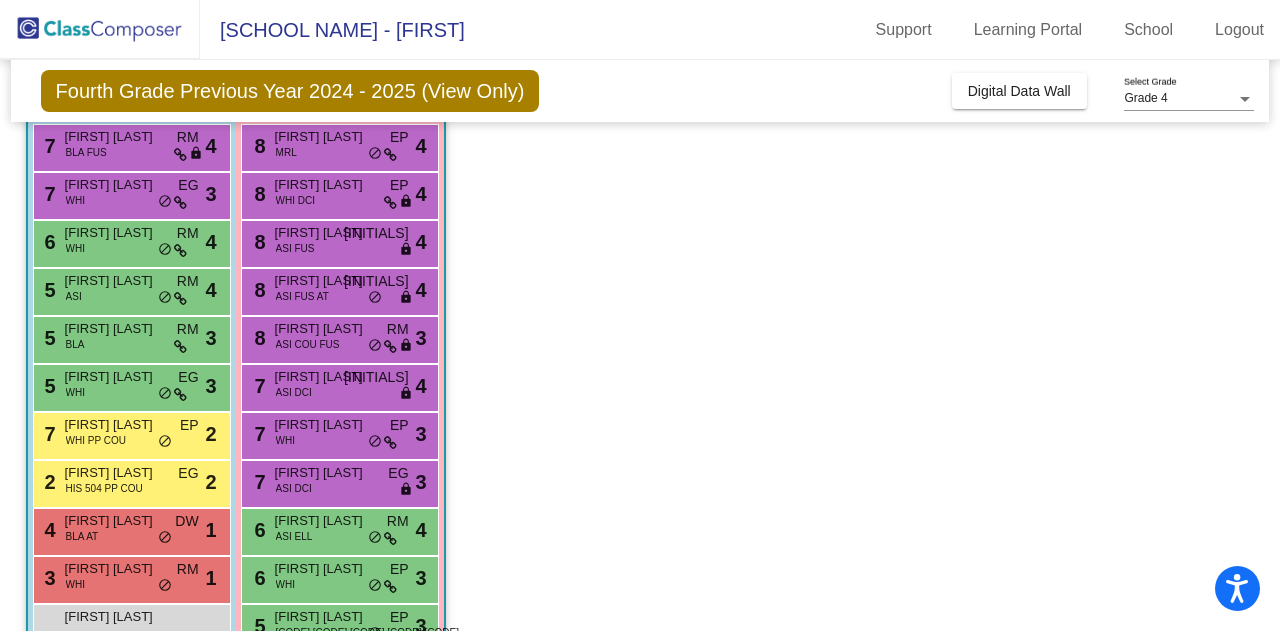 scroll, scrollTop: 296, scrollLeft: 0, axis: vertical 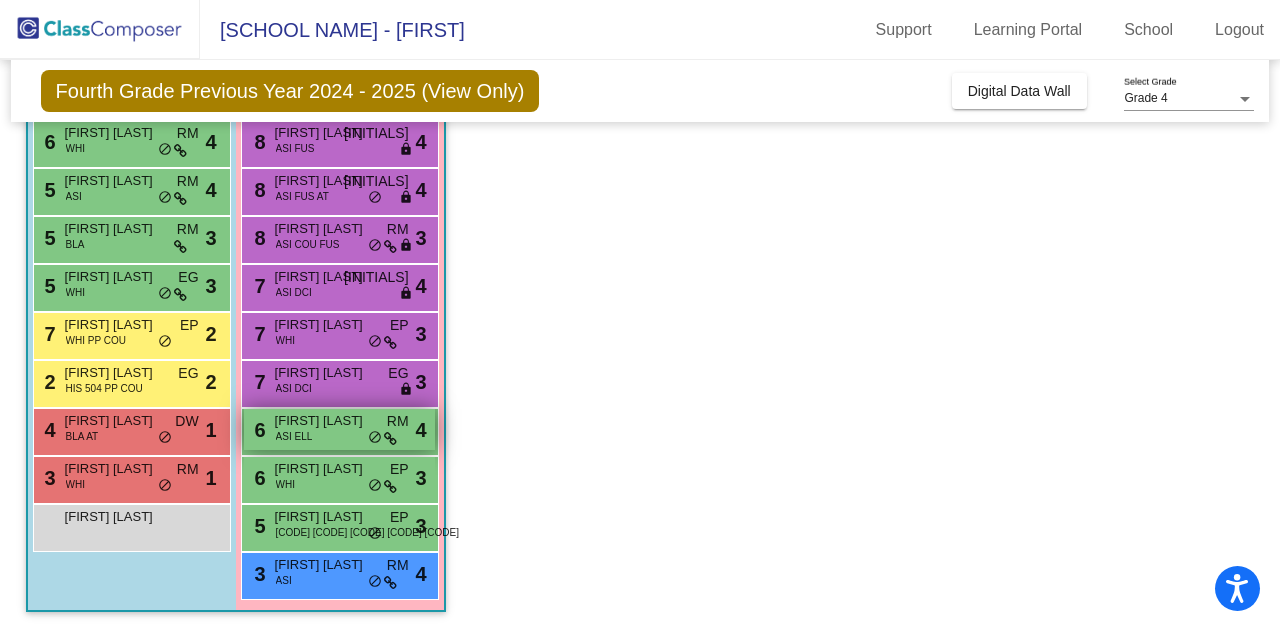 click on "6 [FIRST] [LAST] ASI ELL RM lock do_not_disturb_alt 4" at bounding box center (339, 429) 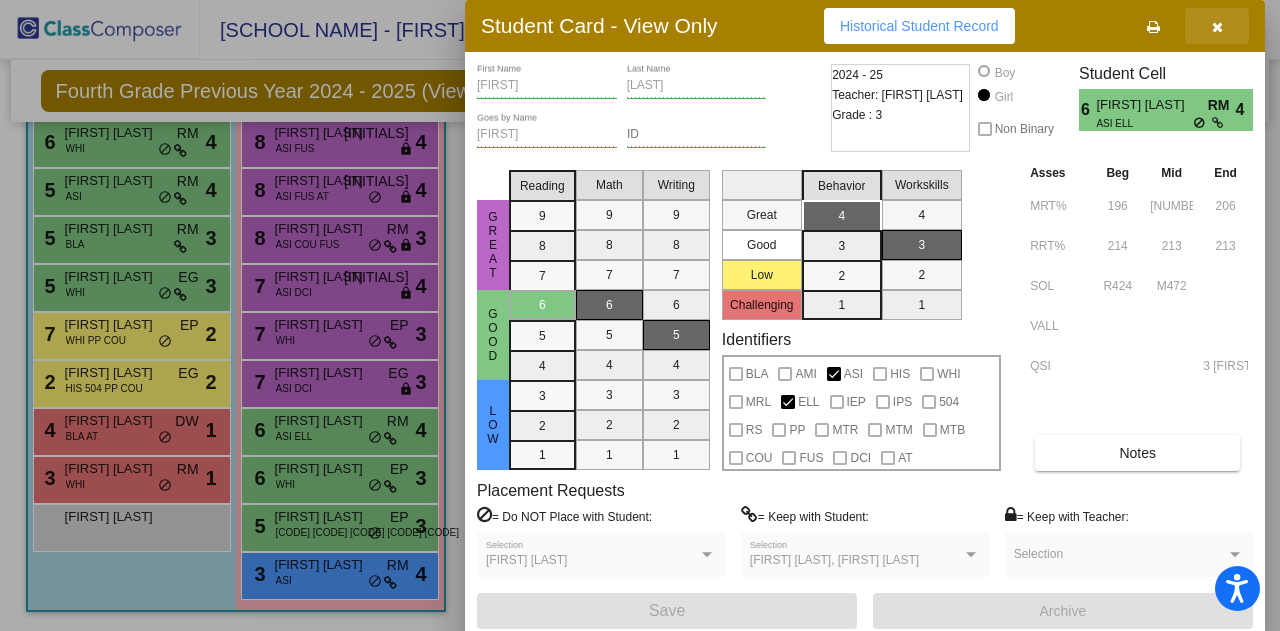 click at bounding box center (1217, 26) 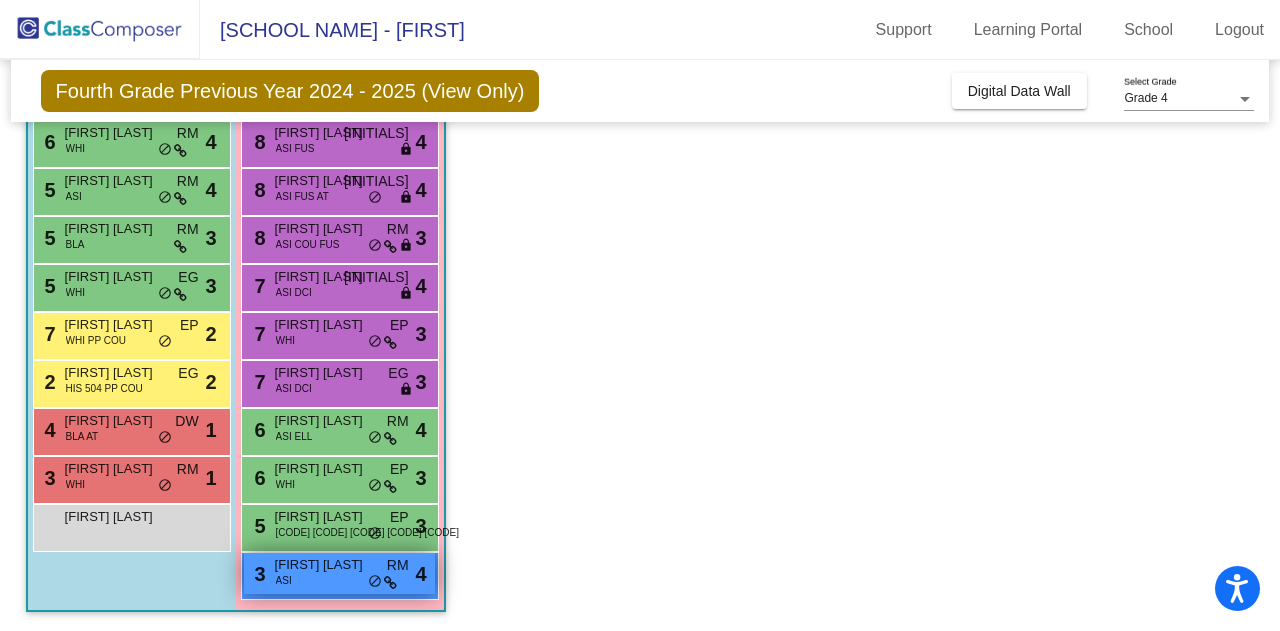 click on "3 [FIRST] [LAST] ASI RM lock do_not_disturb_alt 4" at bounding box center (339, 573) 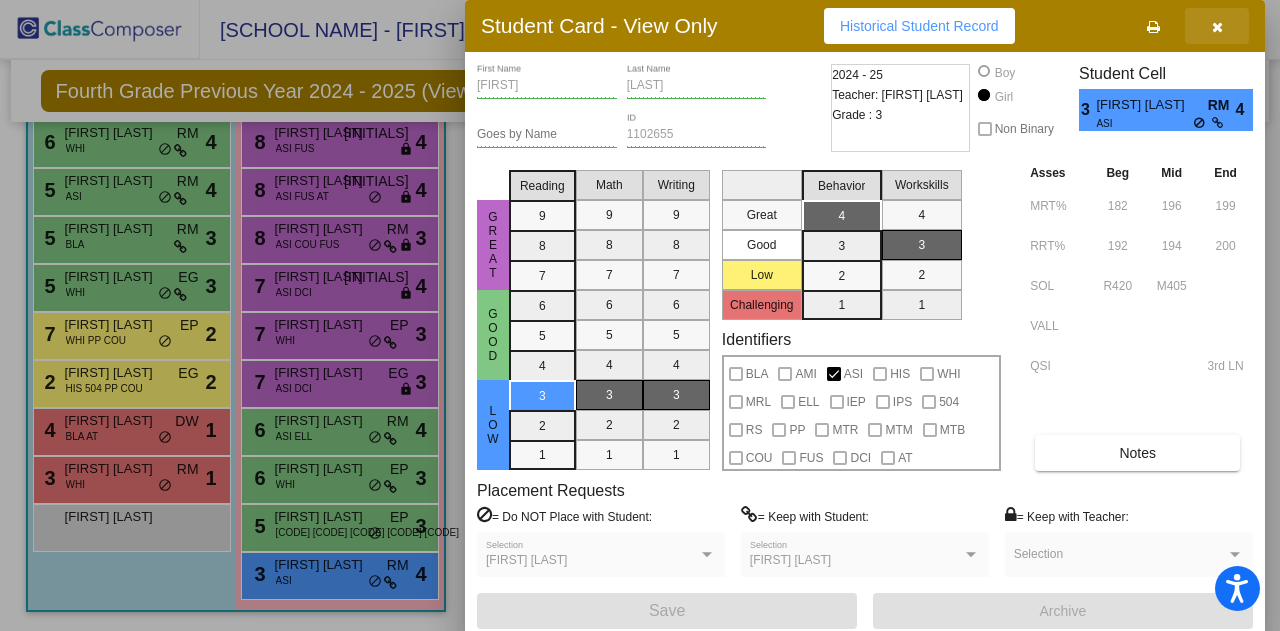 click at bounding box center [1217, 27] 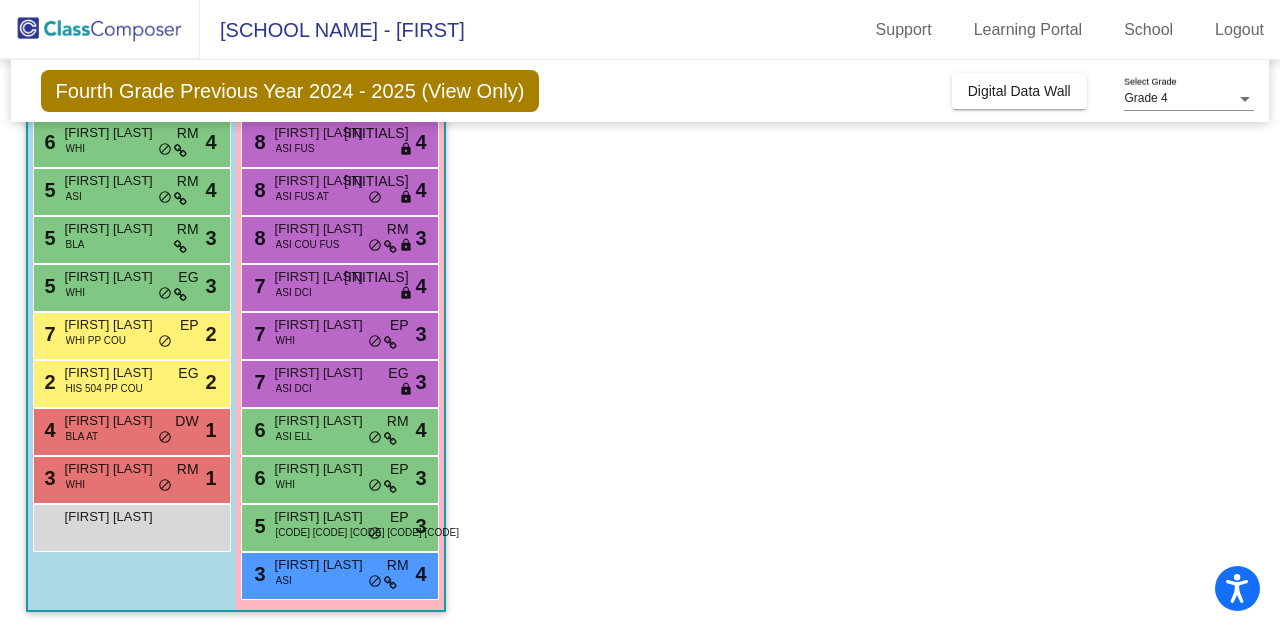 scroll, scrollTop: 0, scrollLeft: 0, axis: both 